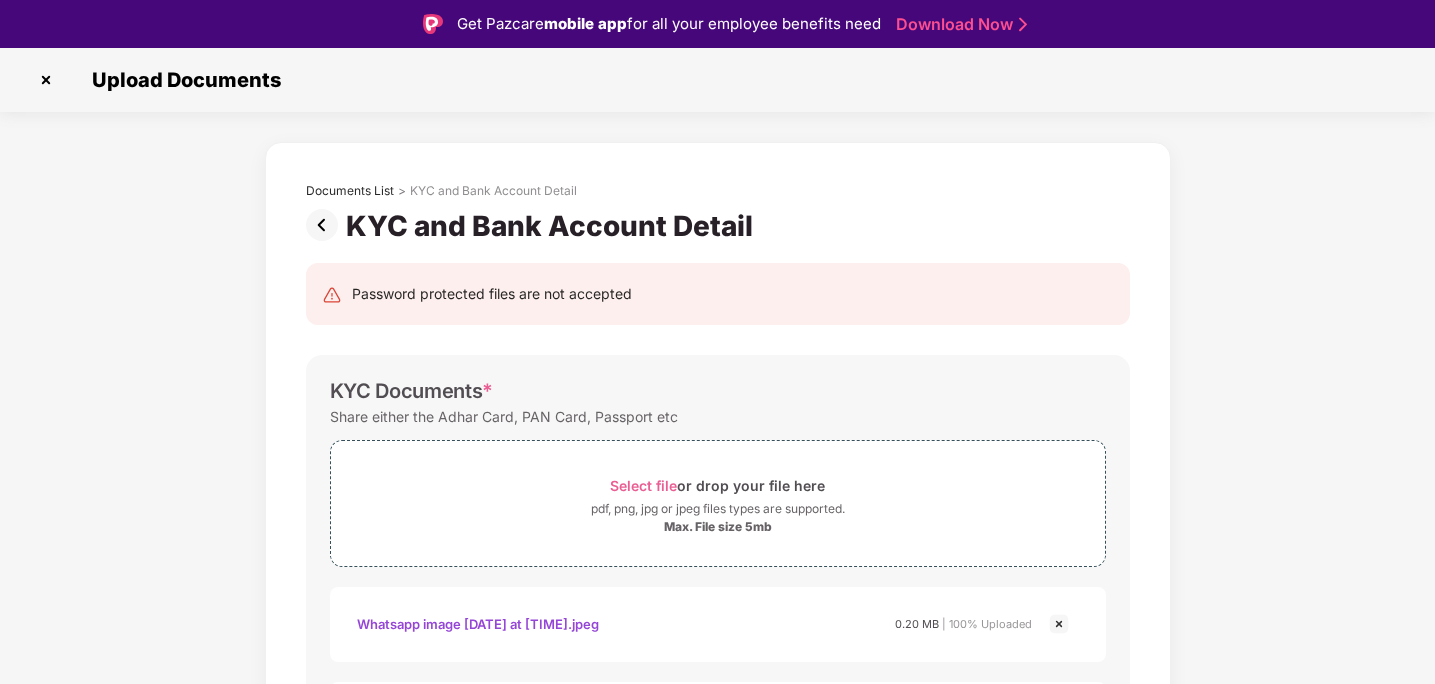 scroll, scrollTop: 48, scrollLeft: 0, axis: vertical 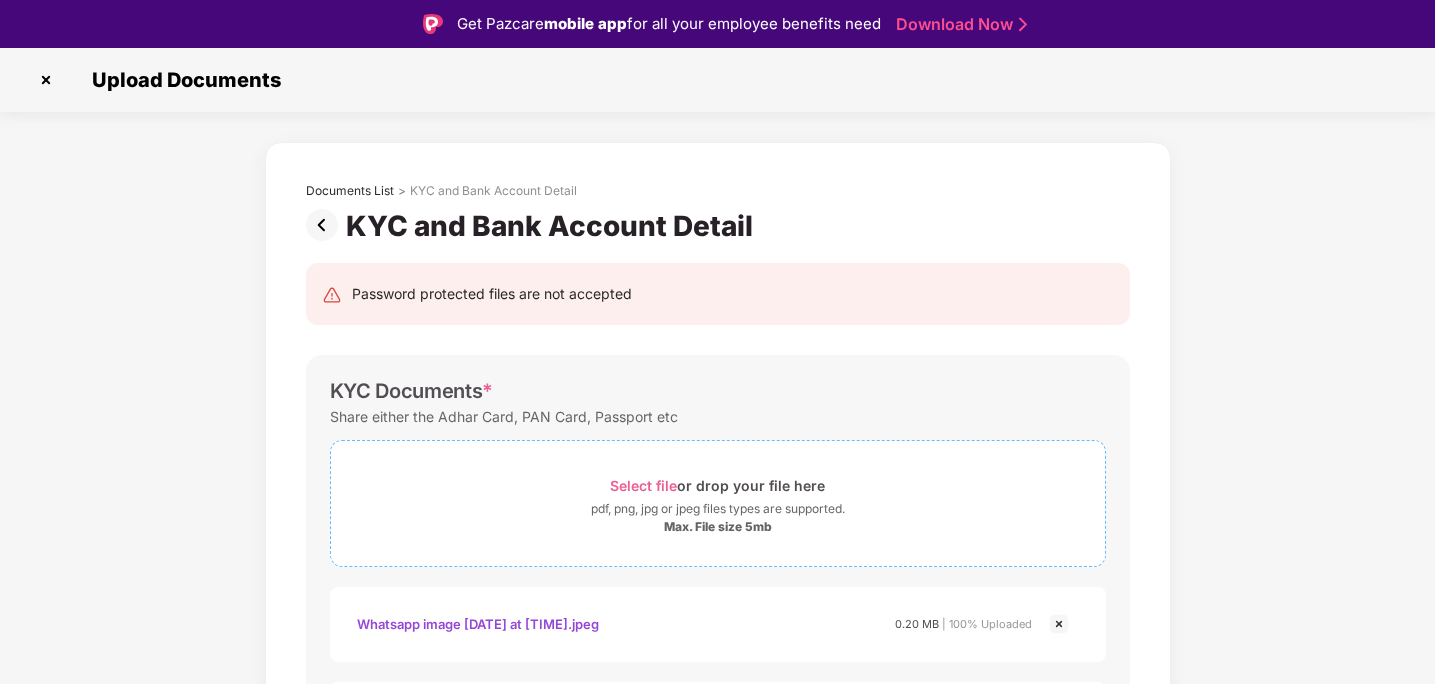 click on "Select file" at bounding box center [643, 485] 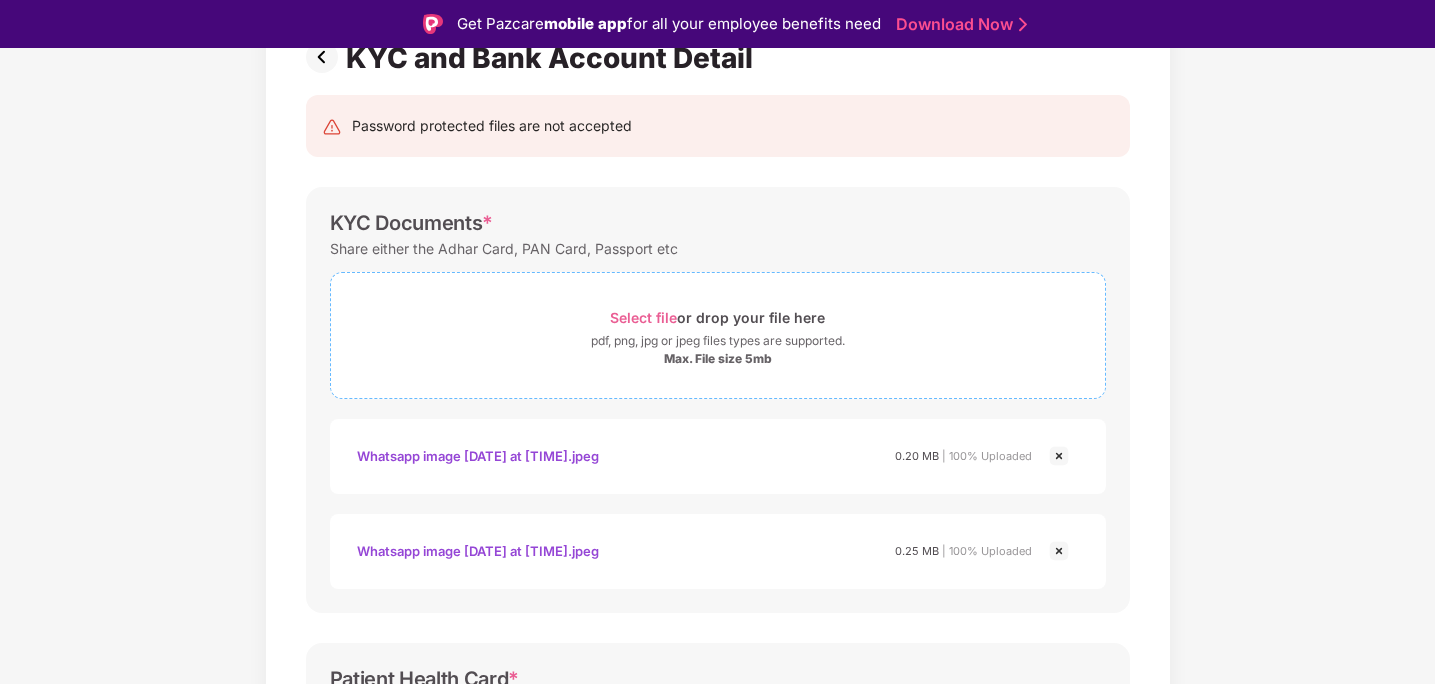 scroll, scrollTop: 182, scrollLeft: 0, axis: vertical 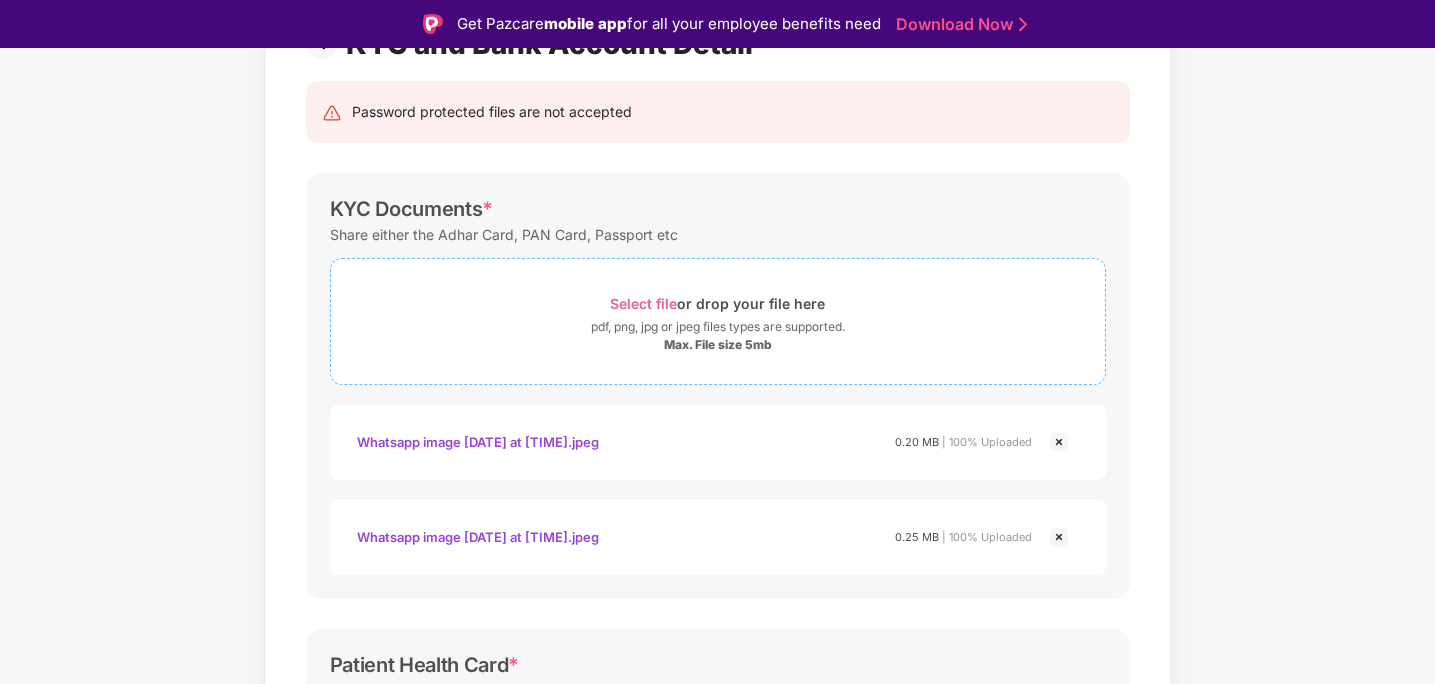 click on "Select file" at bounding box center (643, 303) 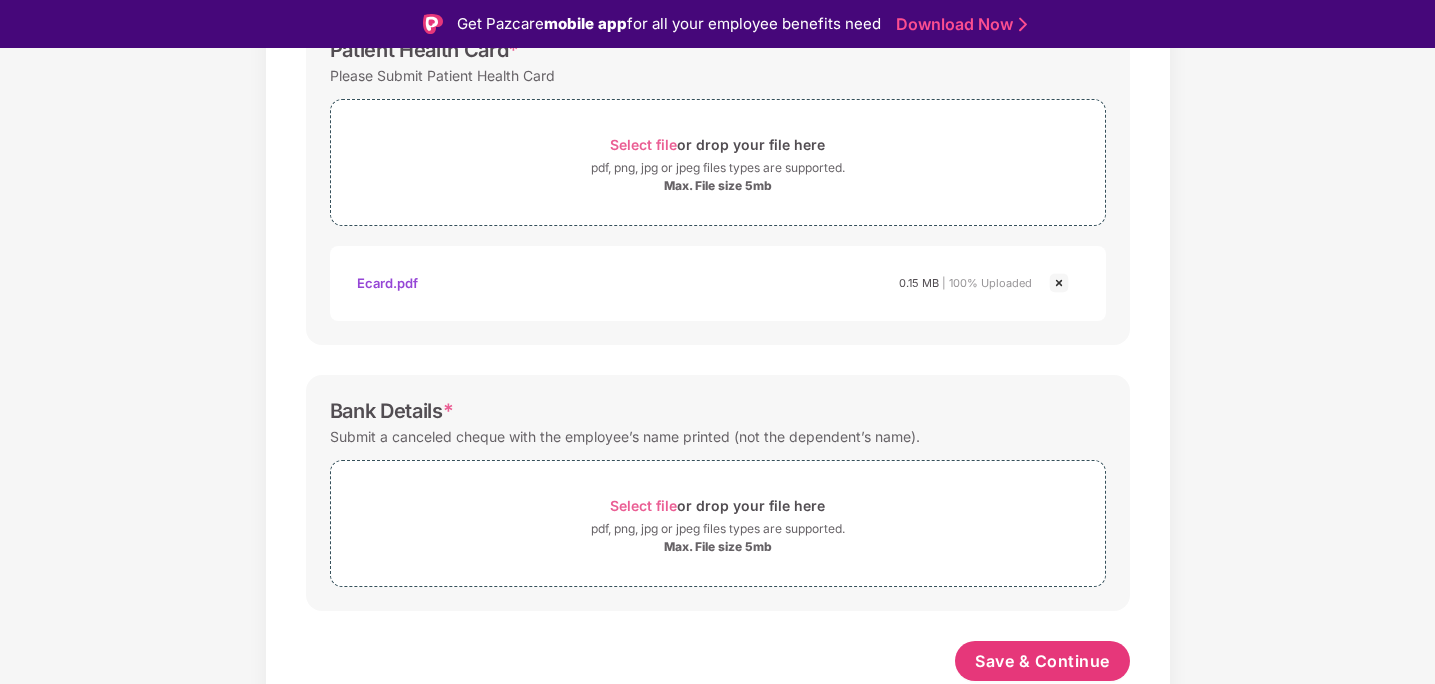 scroll, scrollTop: 796, scrollLeft: 0, axis: vertical 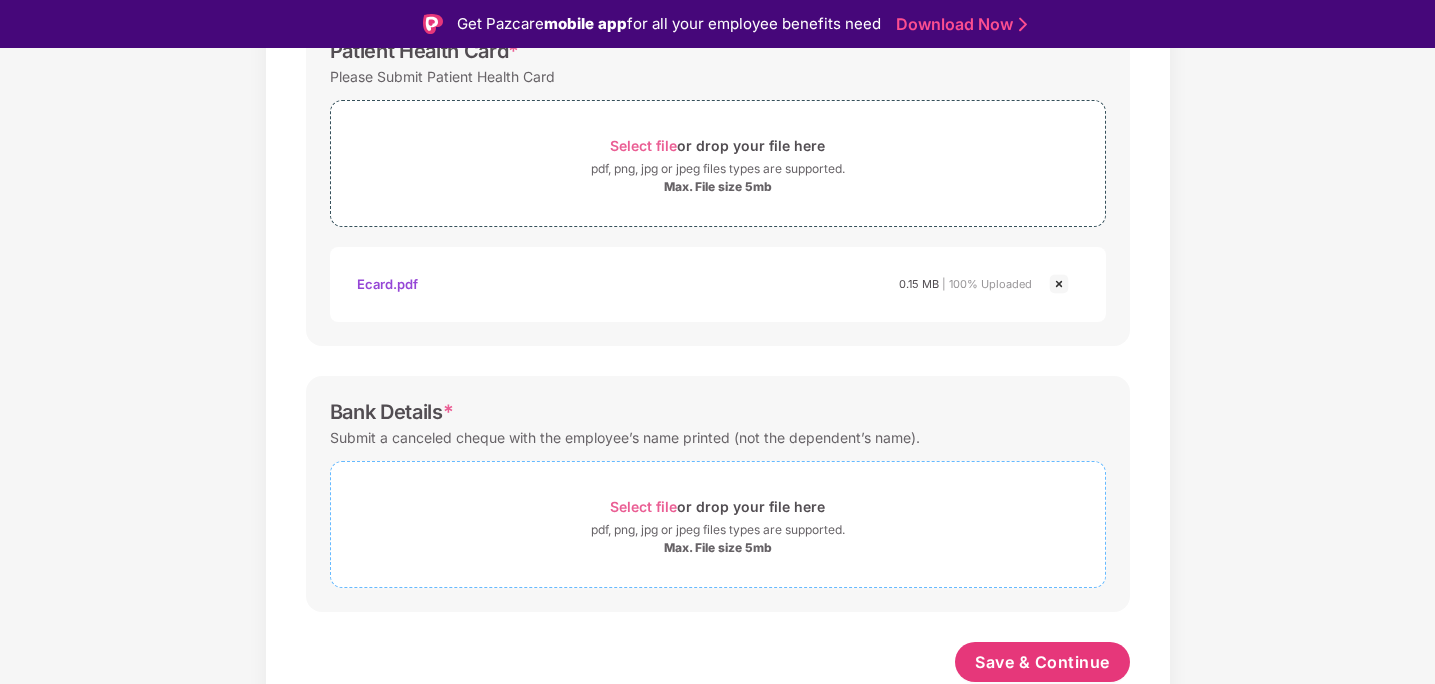click on "Select file" at bounding box center [643, 506] 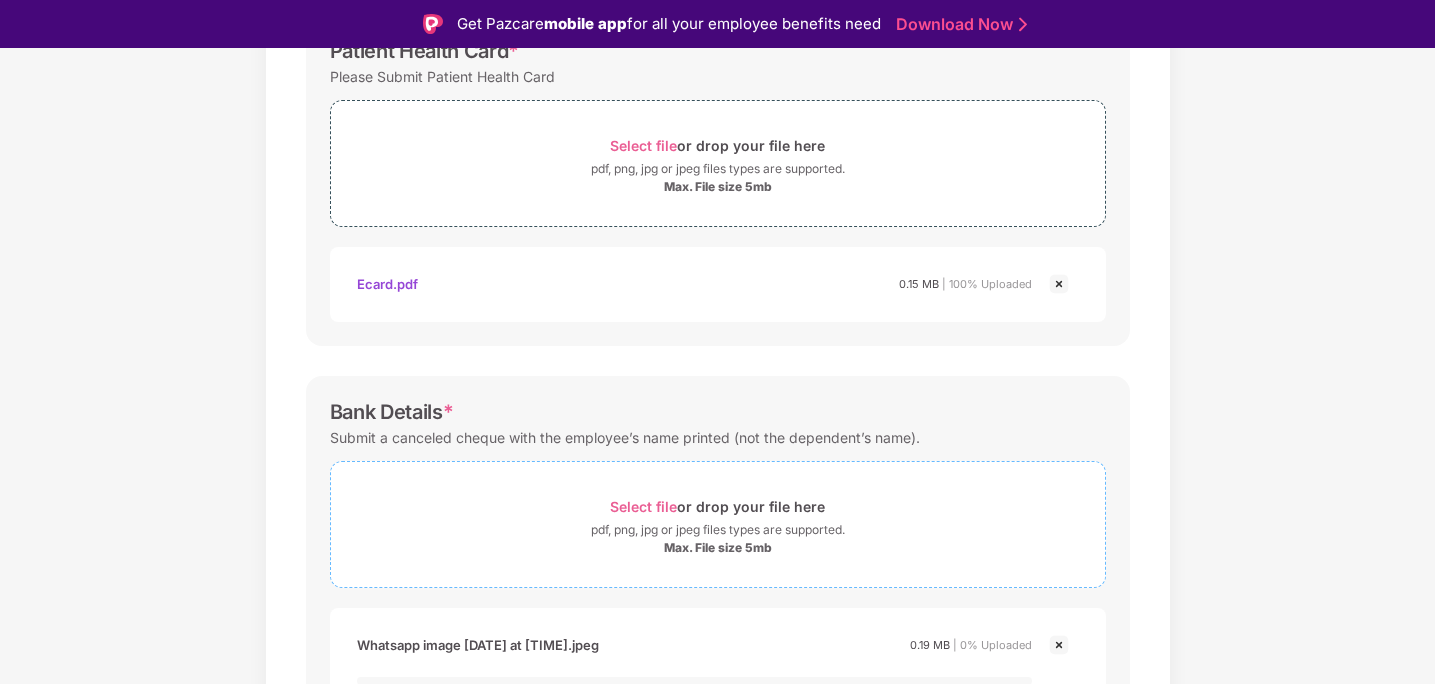 scroll, scrollTop: 914, scrollLeft: 0, axis: vertical 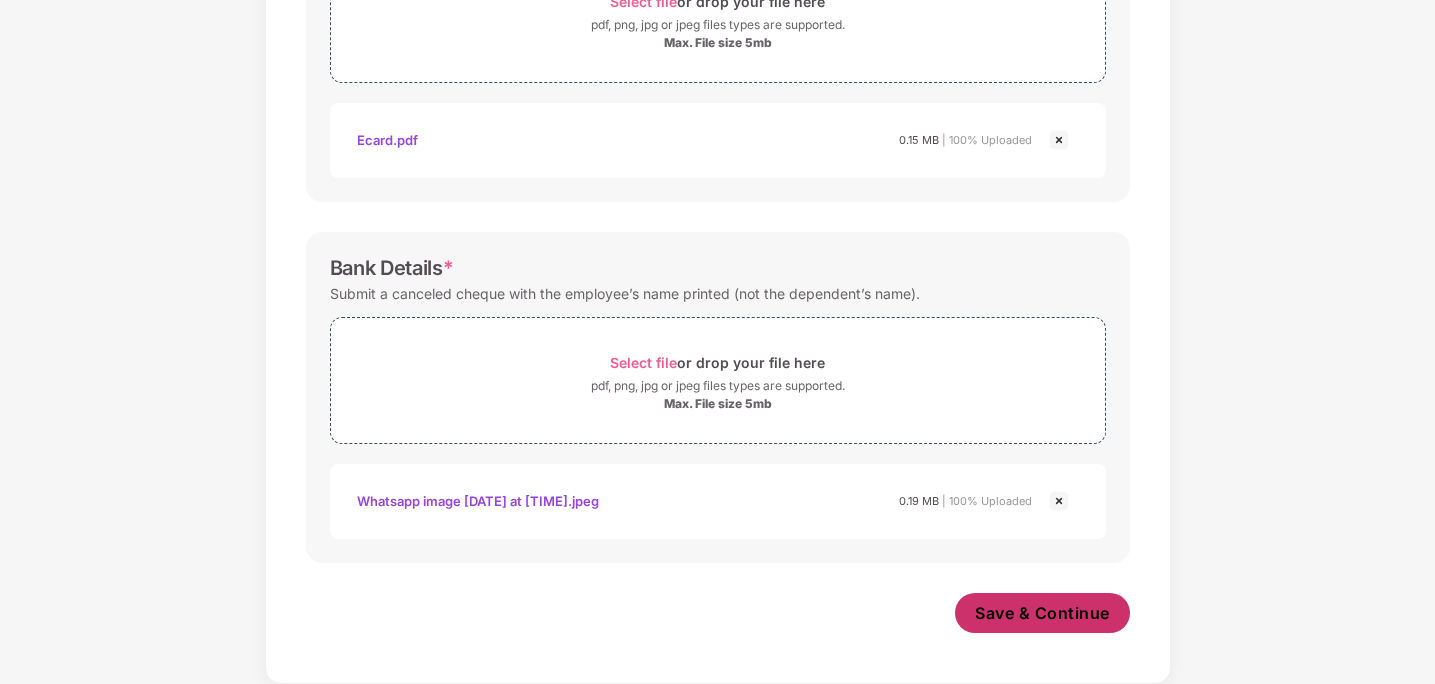 click on "Save & Continue" at bounding box center [1042, 613] 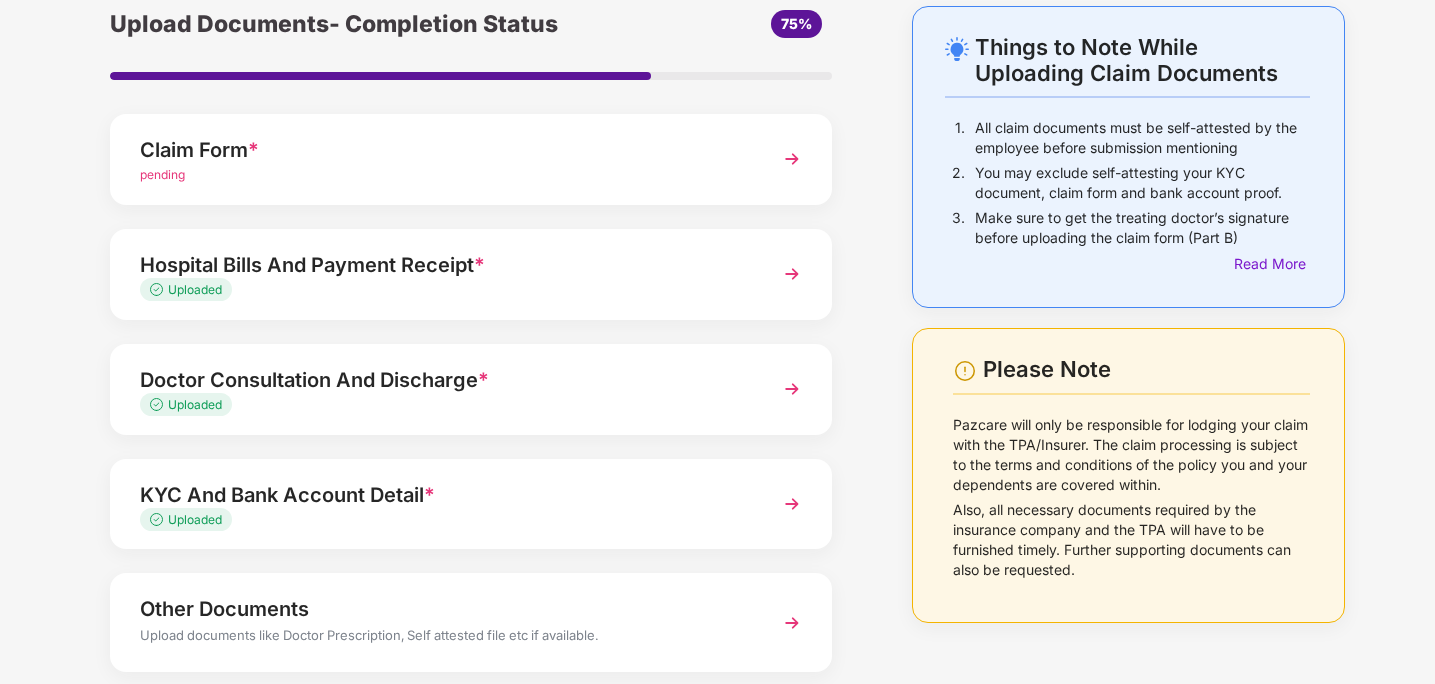scroll, scrollTop: 0, scrollLeft: 0, axis: both 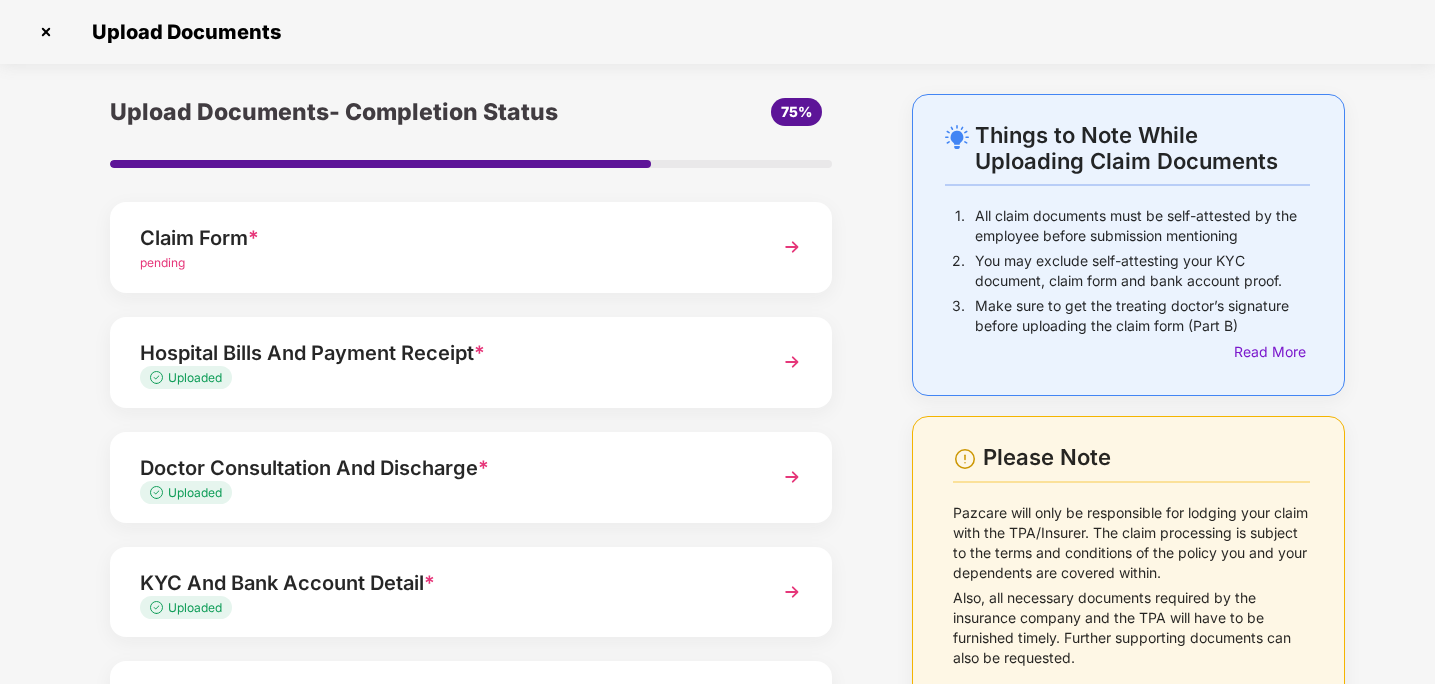 click on "pending" at bounding box center (443, 263) 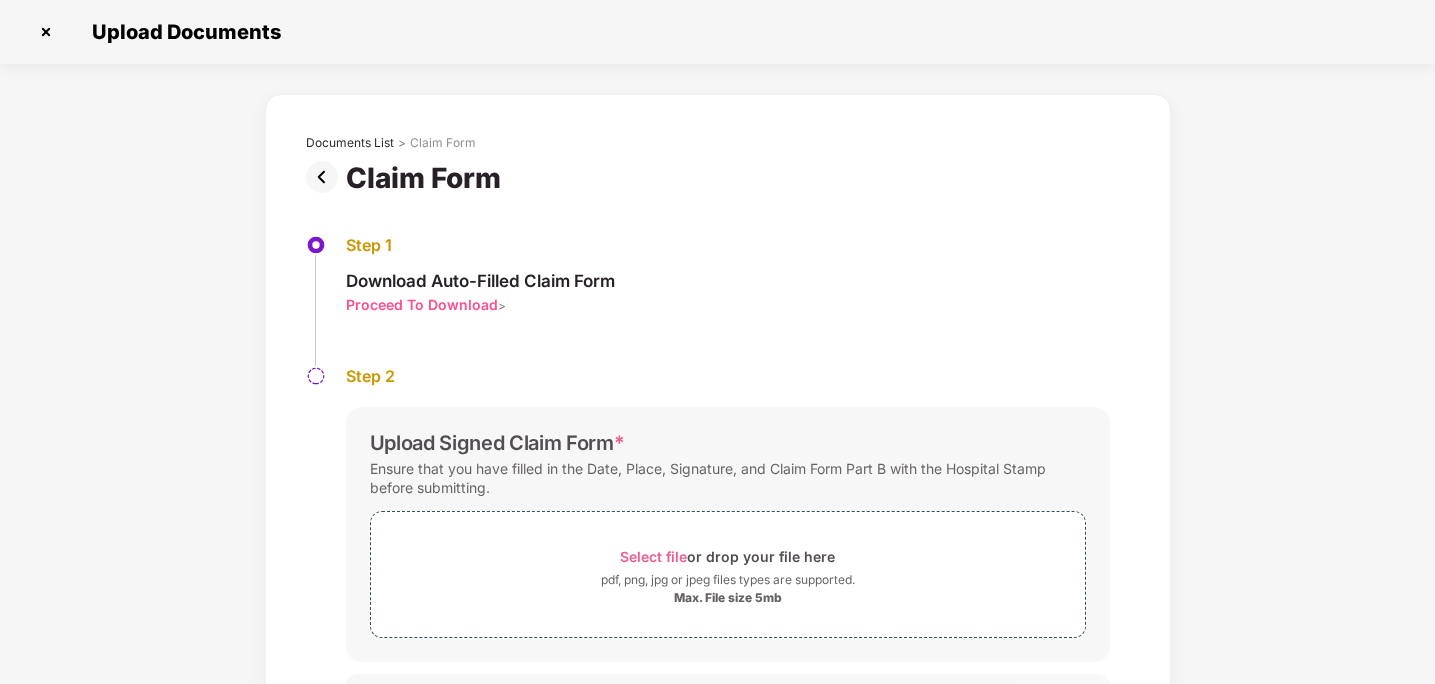 scroll, scrollTop: 0, scrollLeft: 0, axis: both 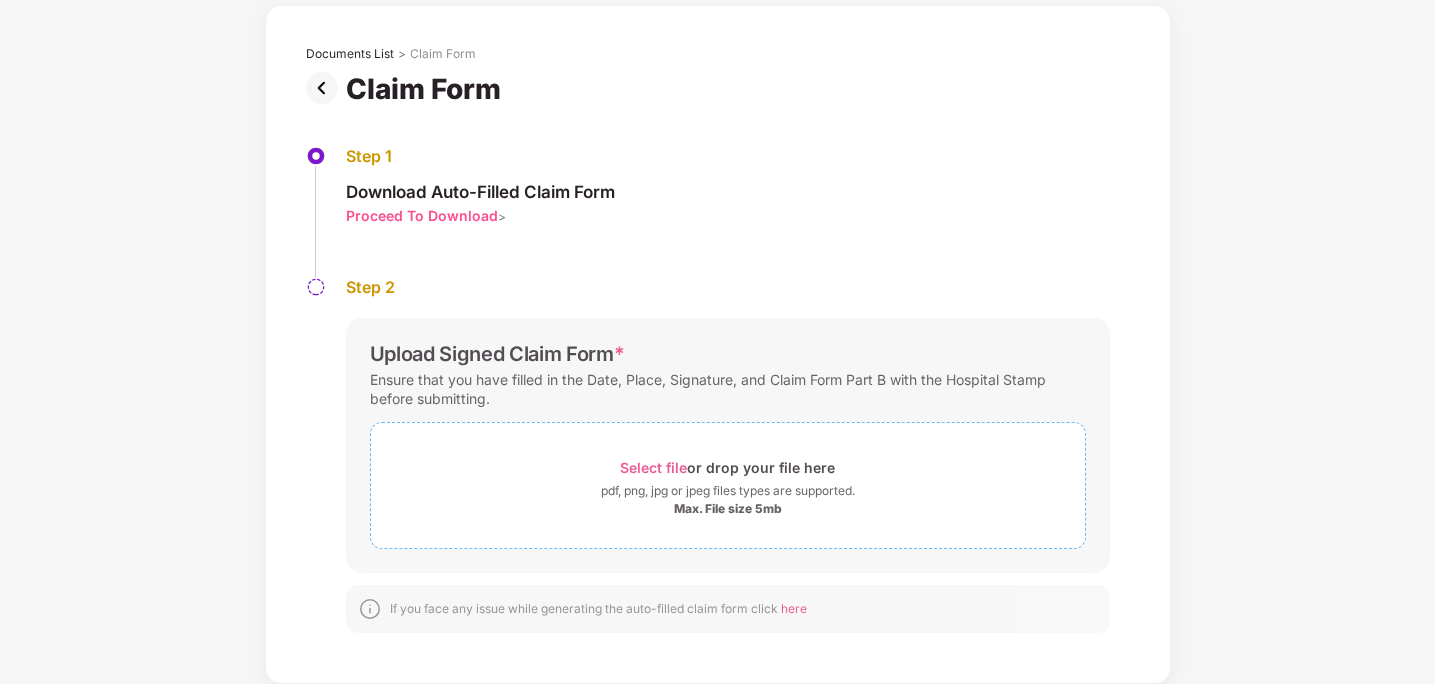 click on "Select file" at bounding box center (653, 467) 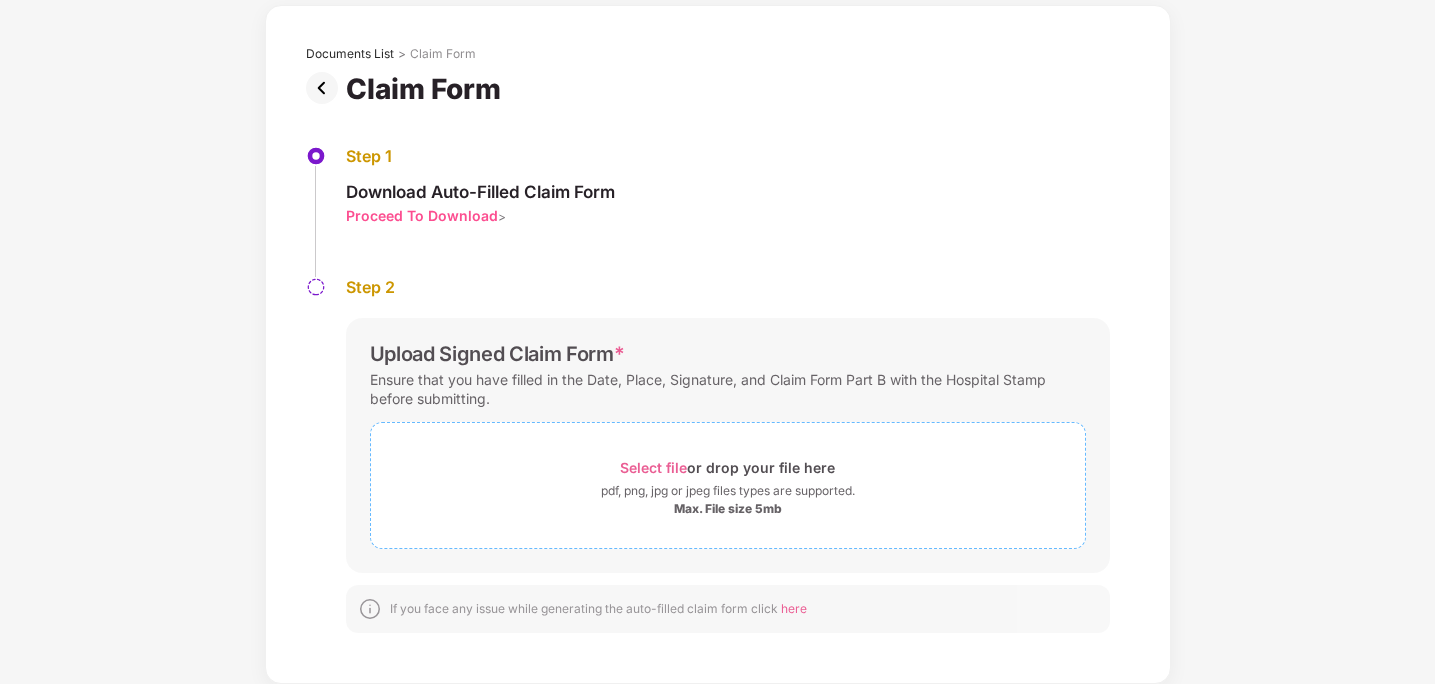 click on "Select file" at bounding box center (653, 467) 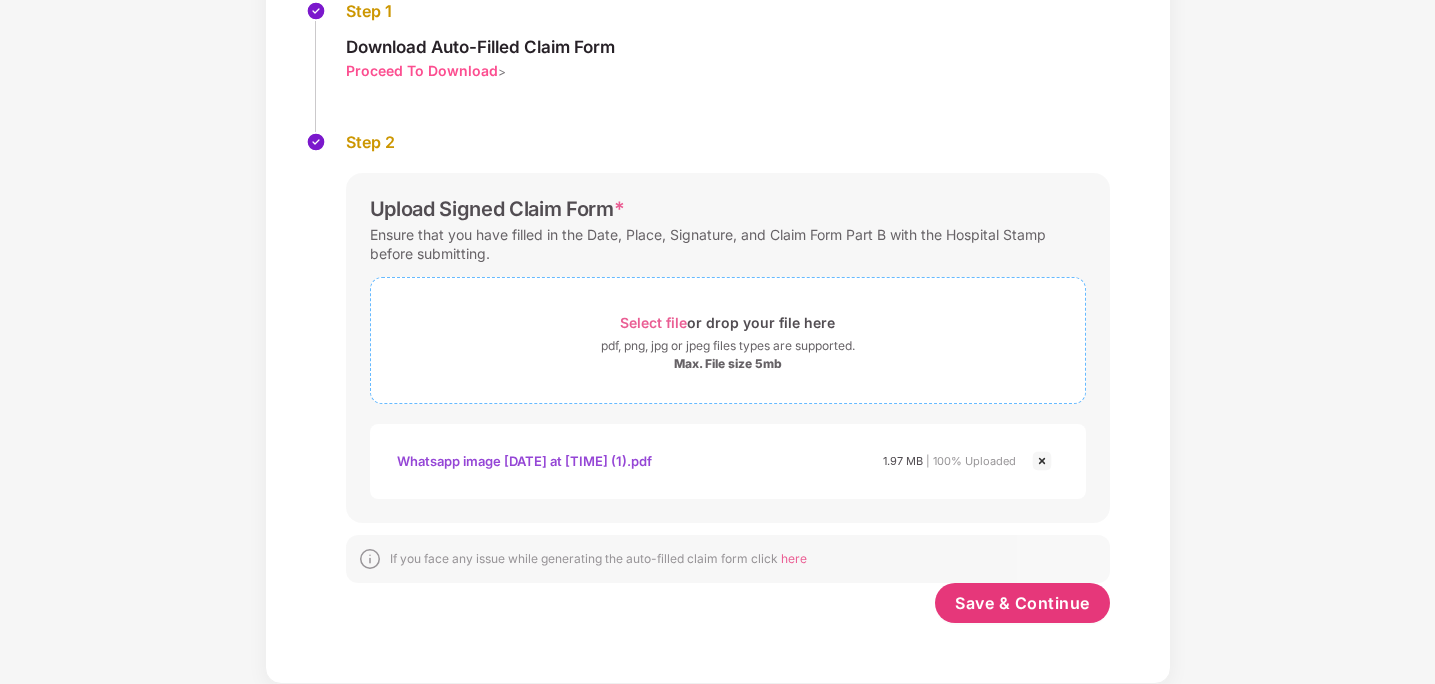 scroll, scrollTop: 234, scrollLeft: 0, axis: vertical 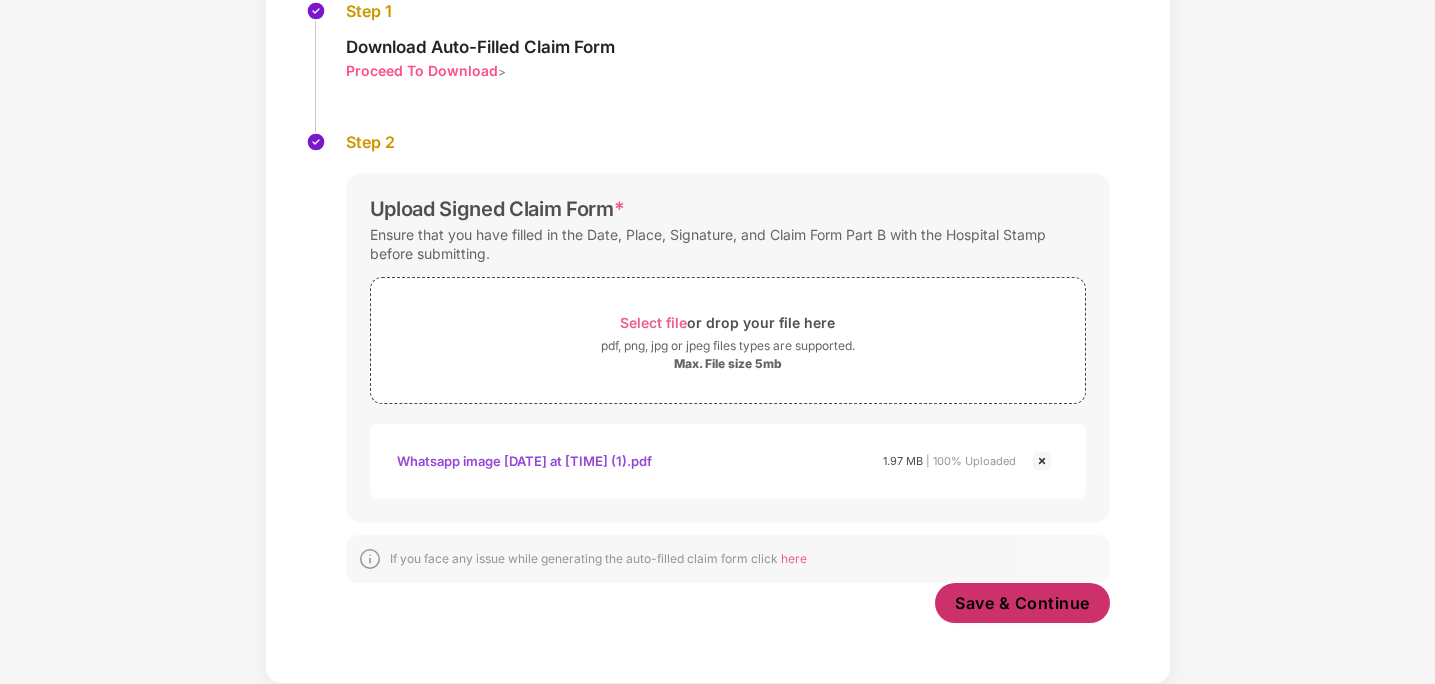 click on "Save & Continue" at bounding box center [1022, 603] 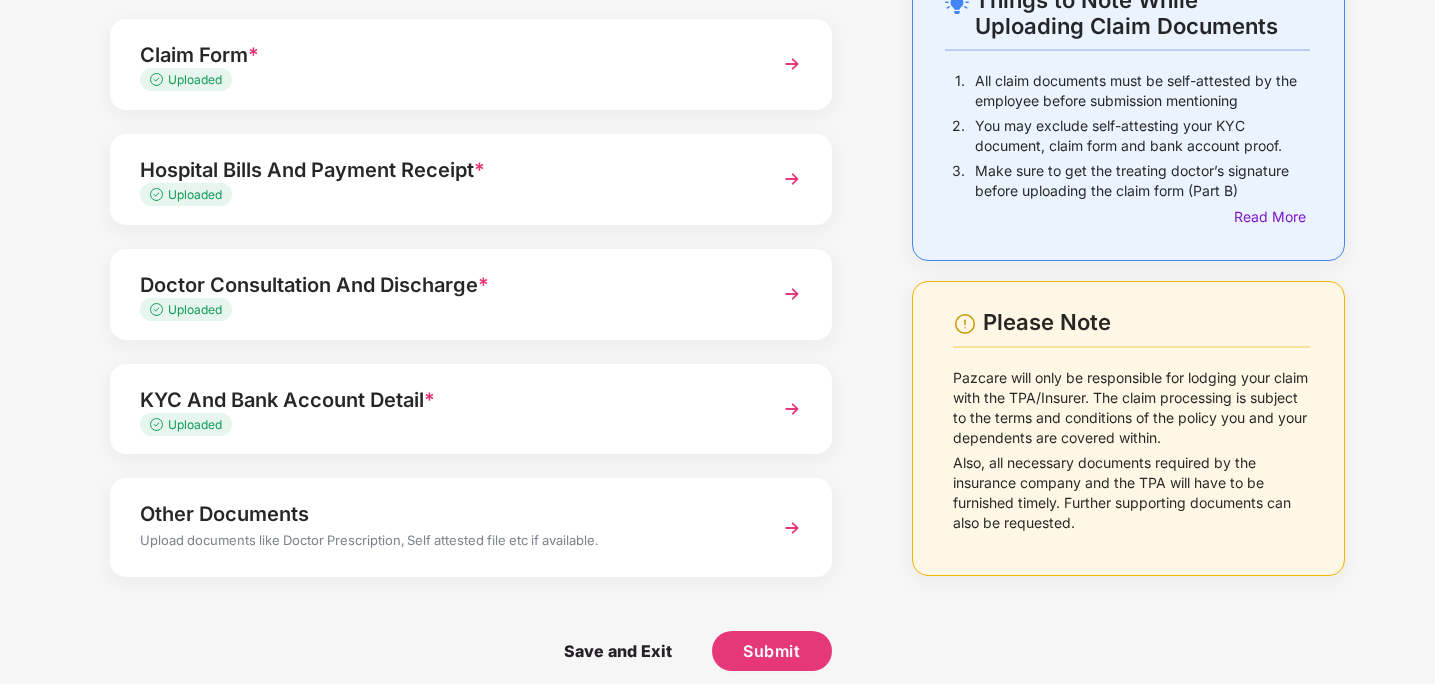 scroll, scrollTop: 136, scrollLeft: 0, axis: vertical 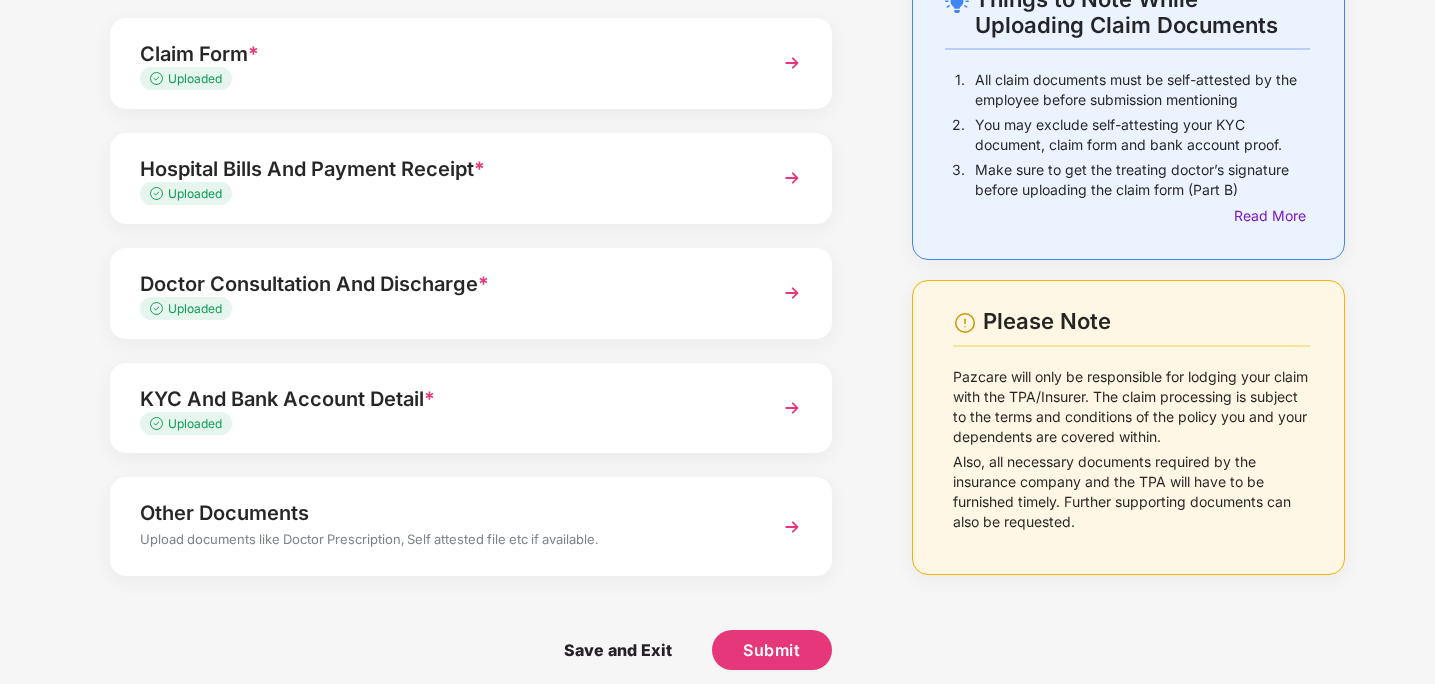click at bounding box center (792, 527) 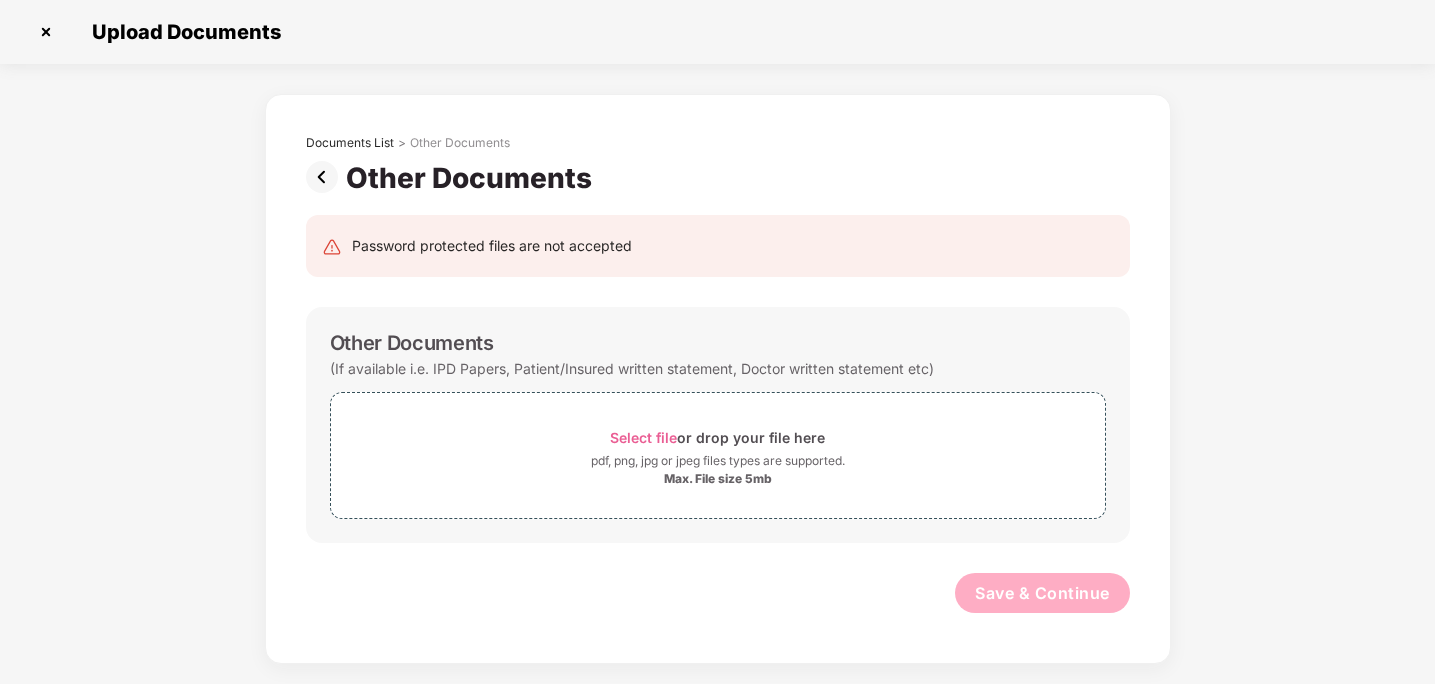scroll, scrollTop: 0, scrollLeft: 0, axis: both 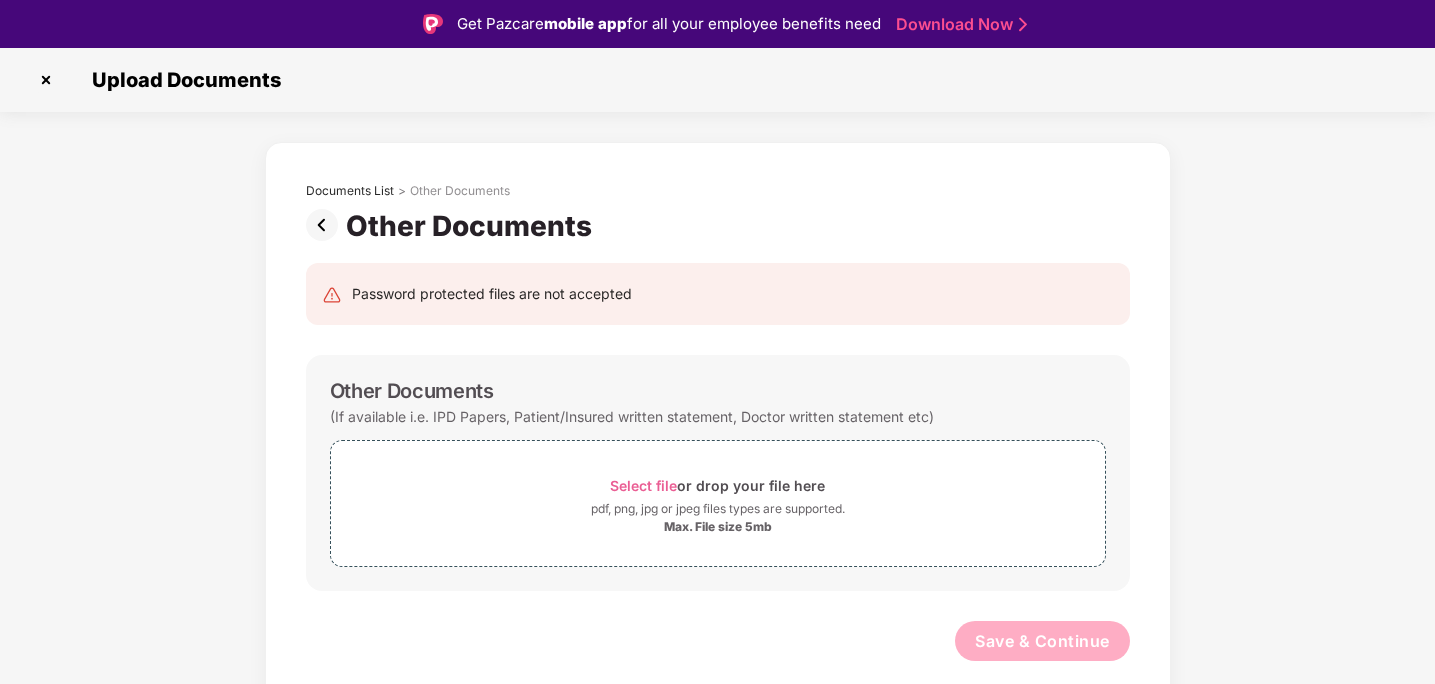 click at bounding box center (326, 225) 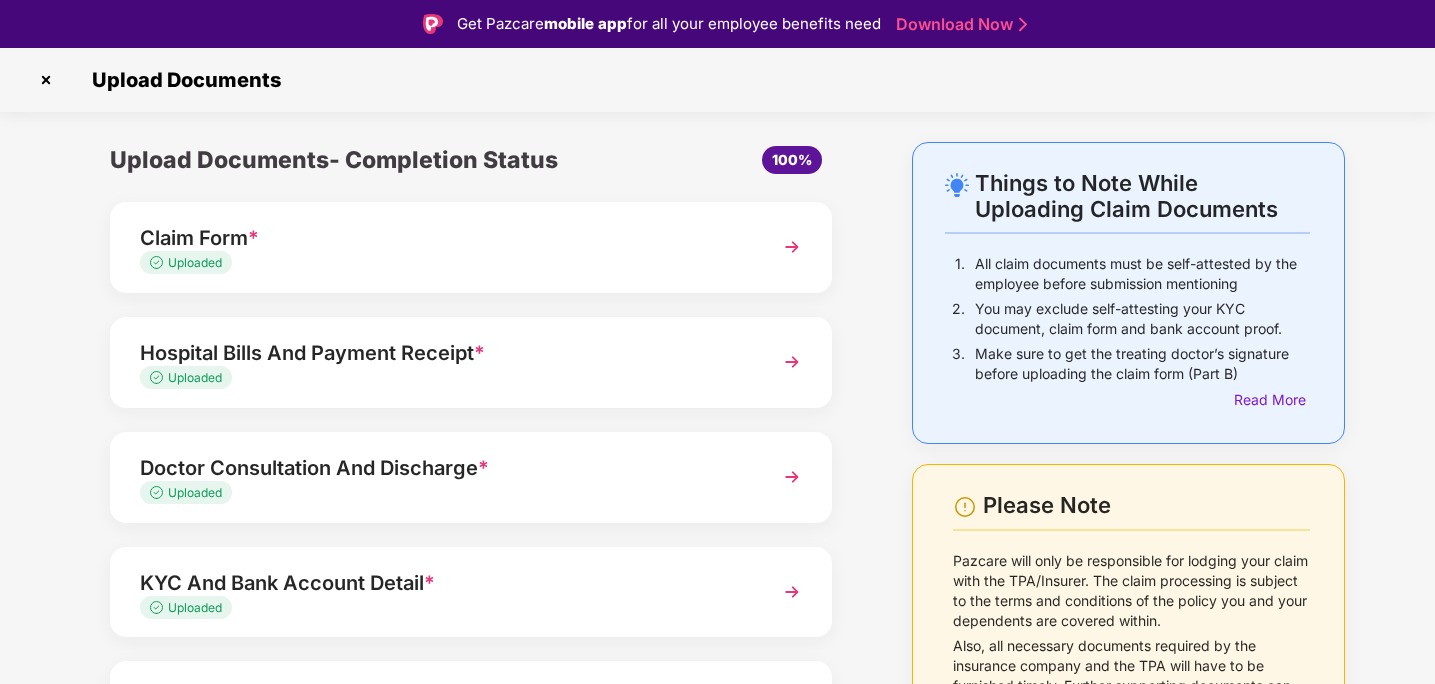 click on "Uploaded" at bounding box center [443, 263] 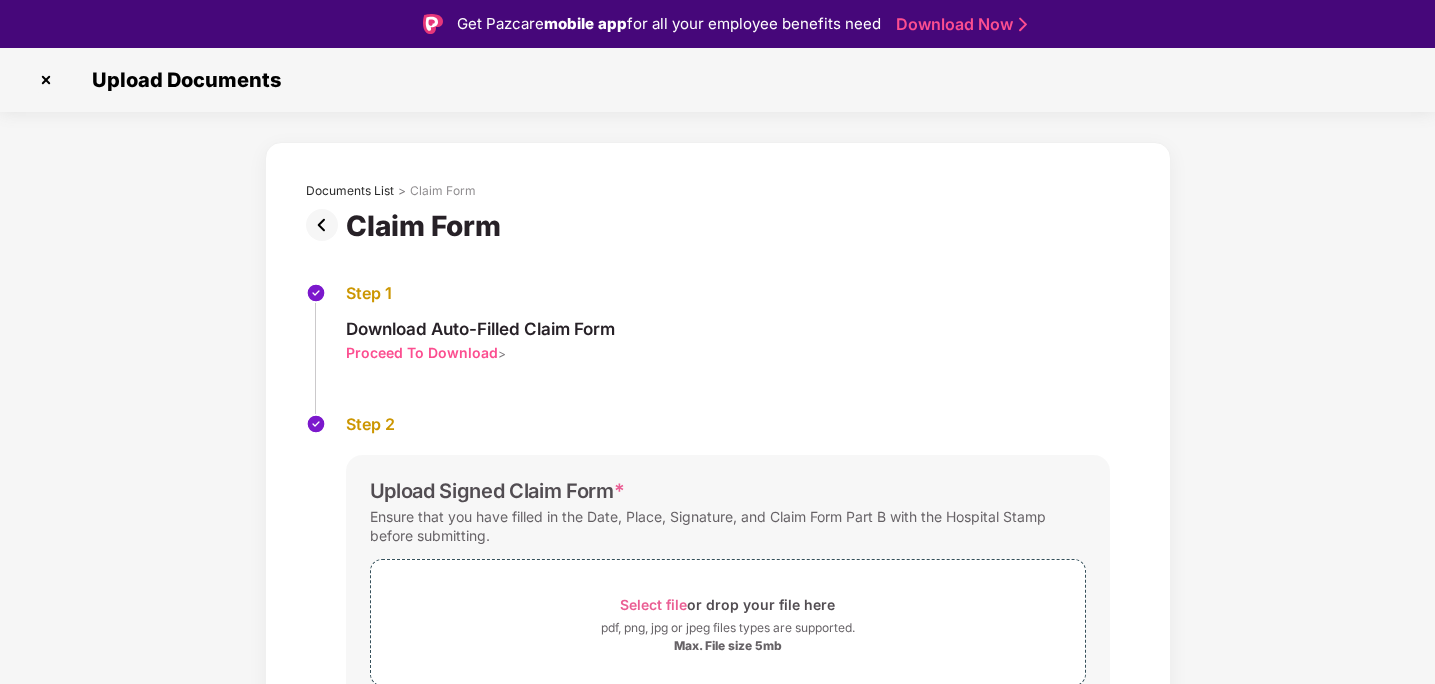 scroll, scrollTop: 183, scrollLeft: 0, axis: vertical 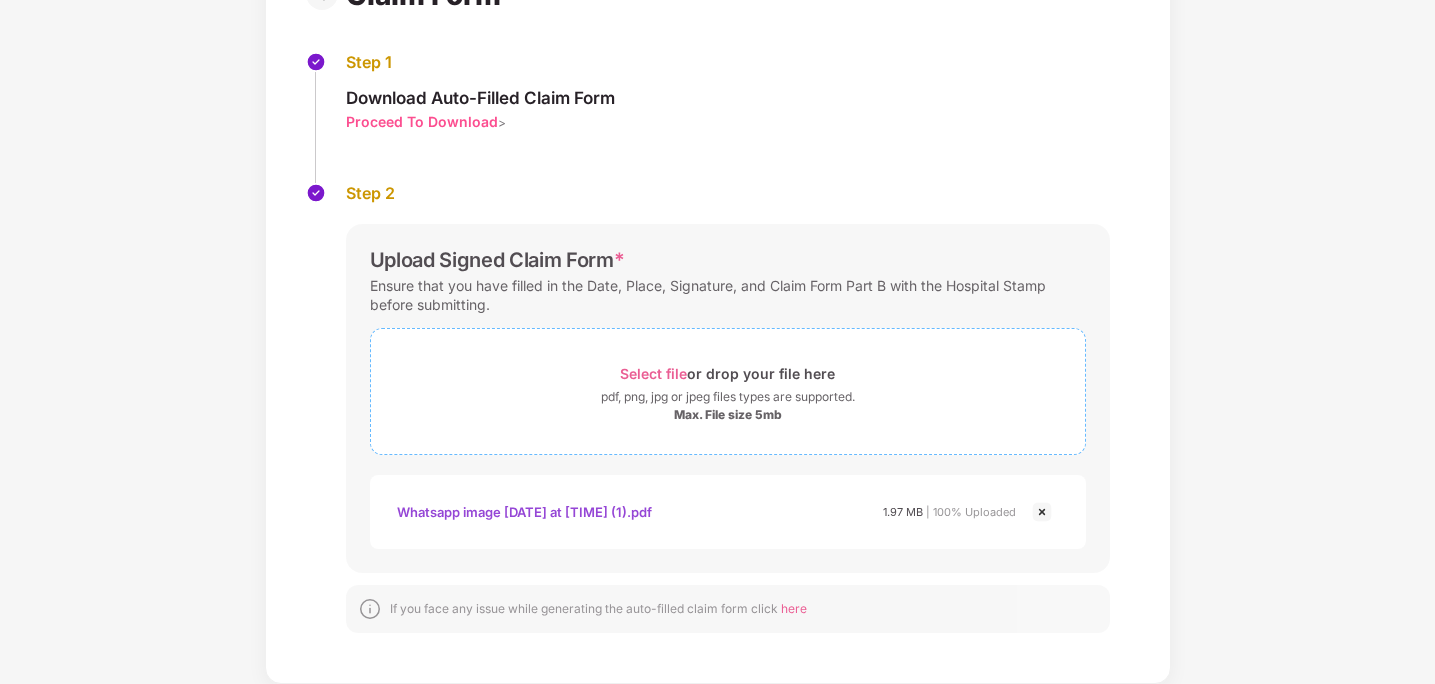 click on "Select file" at bounding box center (653, 373) 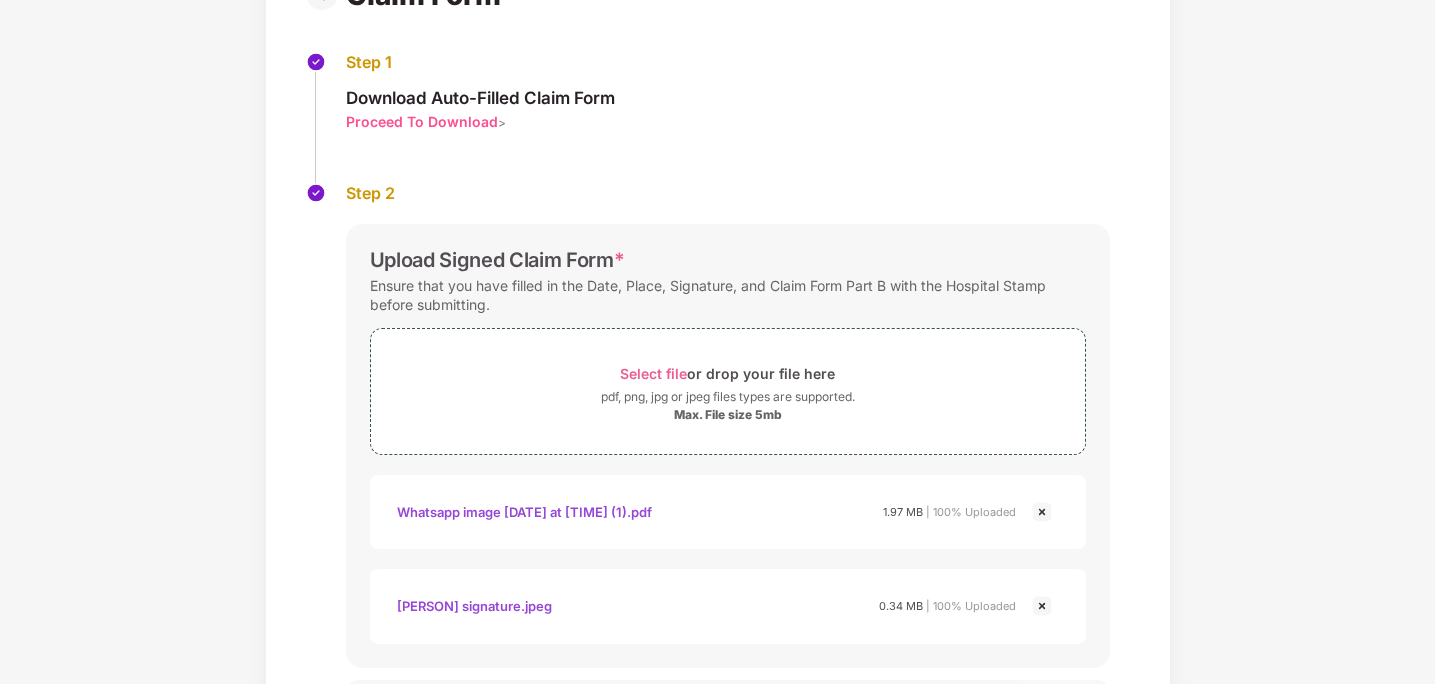 scroll, scrollTop: 0, scrollLeft: 0, axis: both 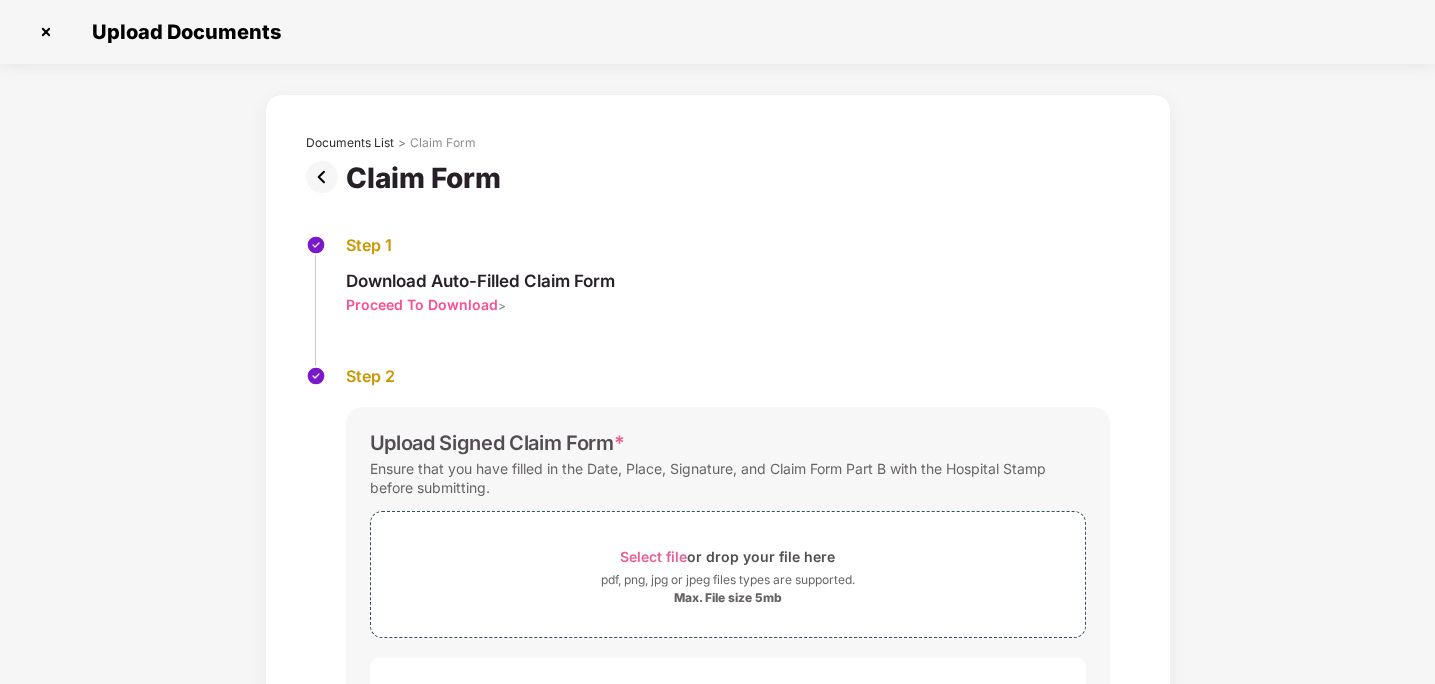 click at bounding box center (326, 177) 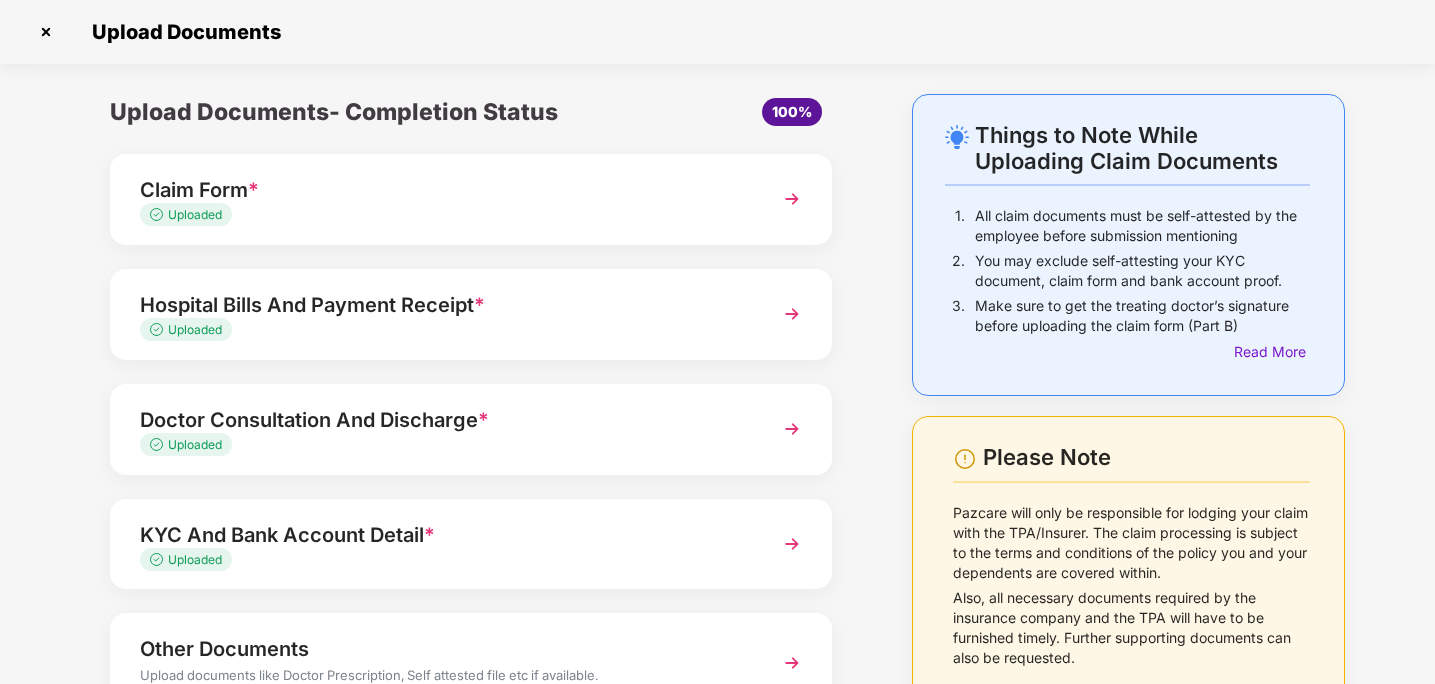 click on "Uploaded" at bounding box center (443, 215) 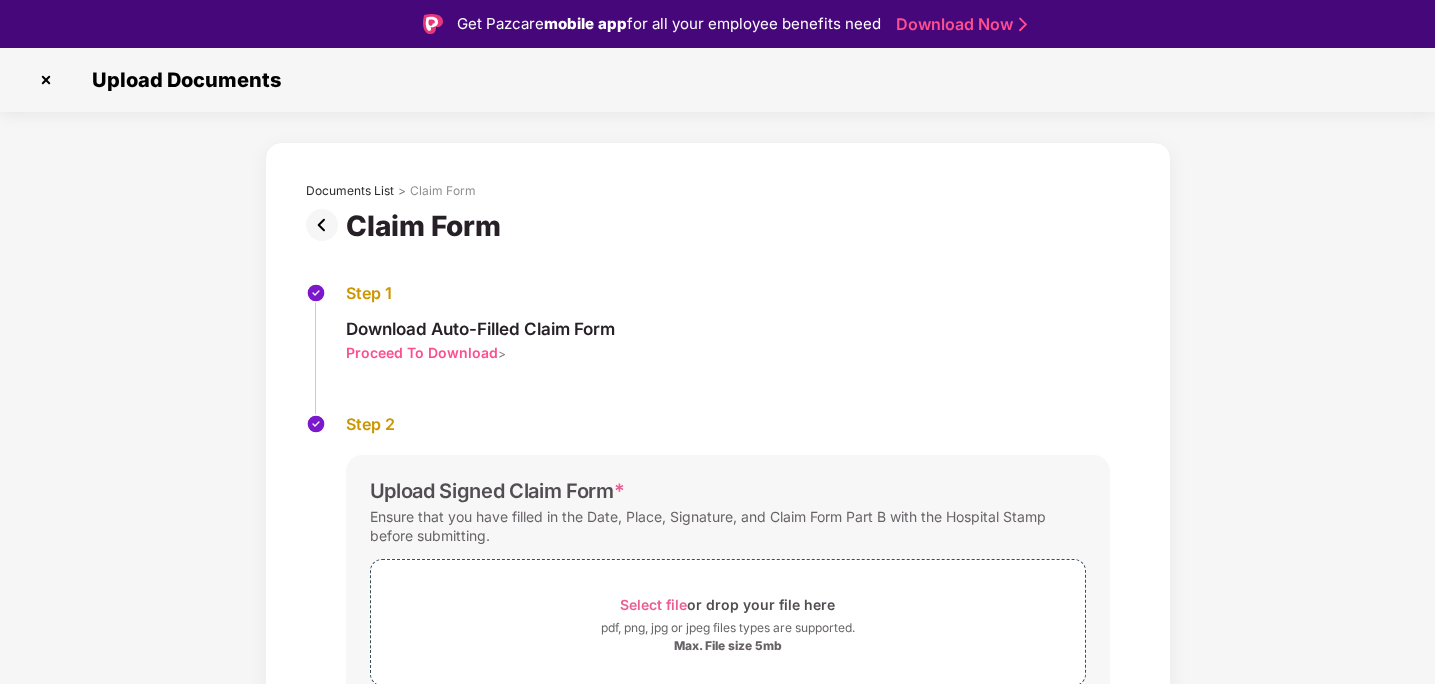 scroll, scrollTop: 277, scrollLeft: 0, axis: vertical 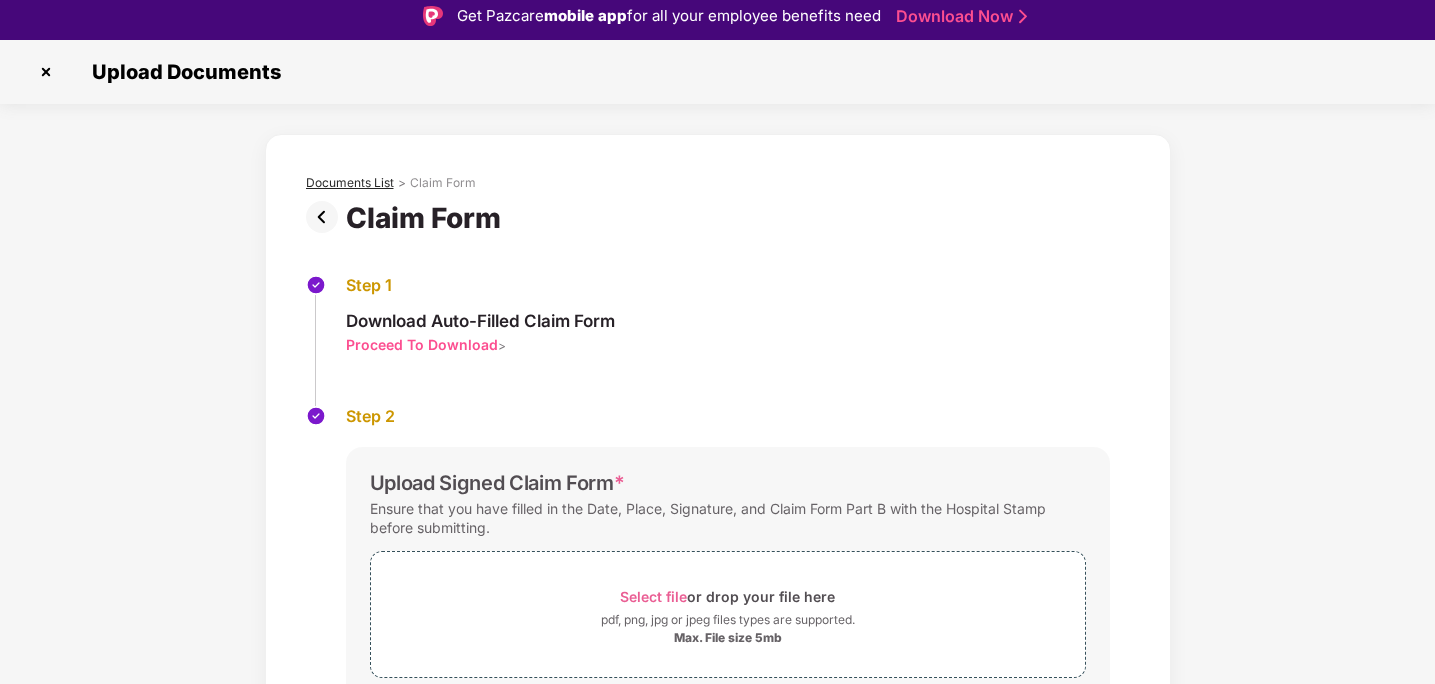 click on "Documents List" at bounding box center [350, 183] 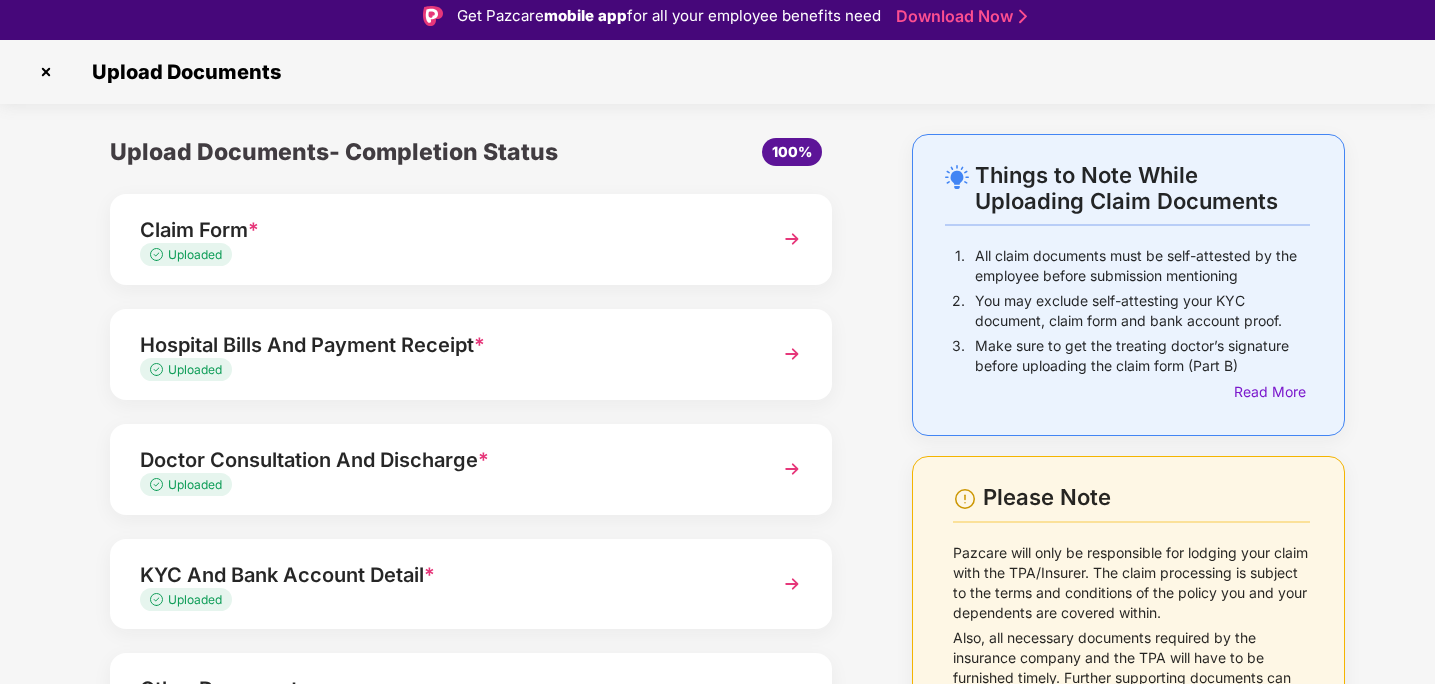 click on "Hospital Bills And Payment Receipt *" at bounding box center [443, 345] 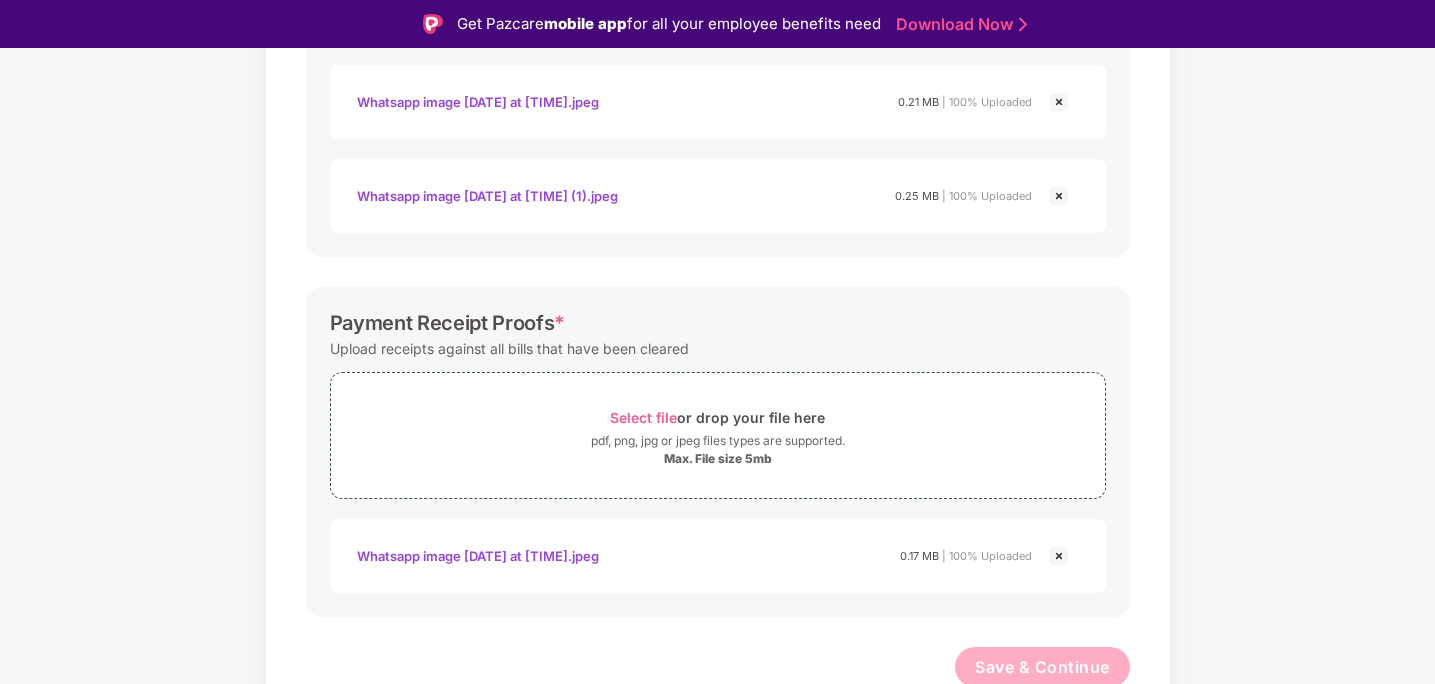 scroll, scrollTop: 1001, scrollLeft: 0, axis: vertical 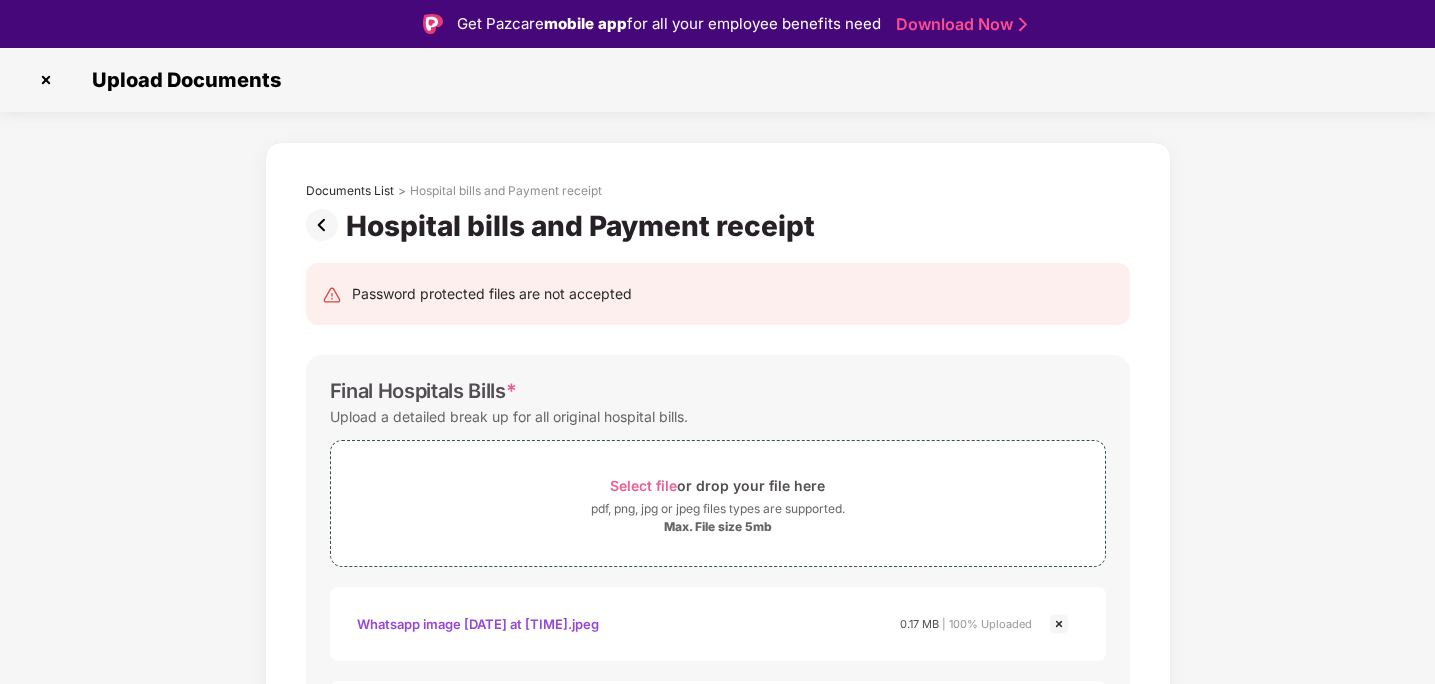 click at bounding box center (326, 225) 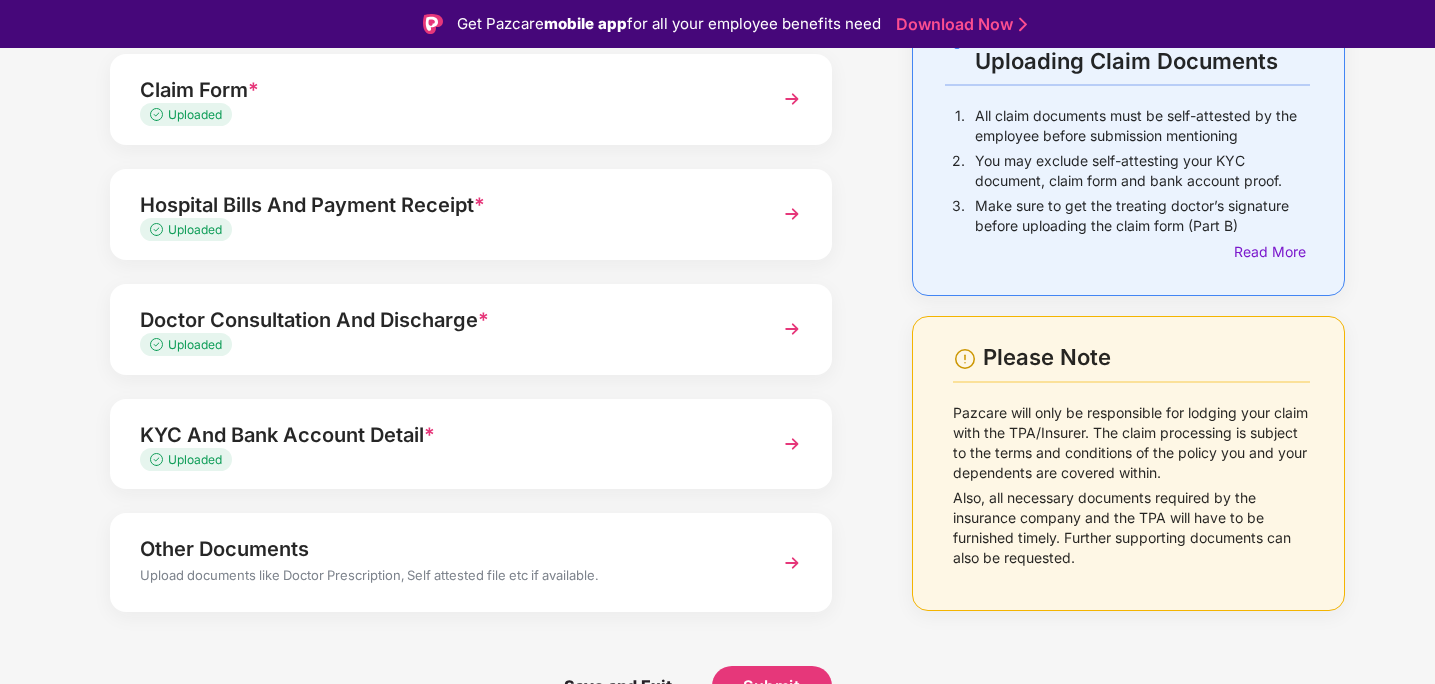 scroll, scrollTop: 152, scrollLeft: 0, axis: vertical 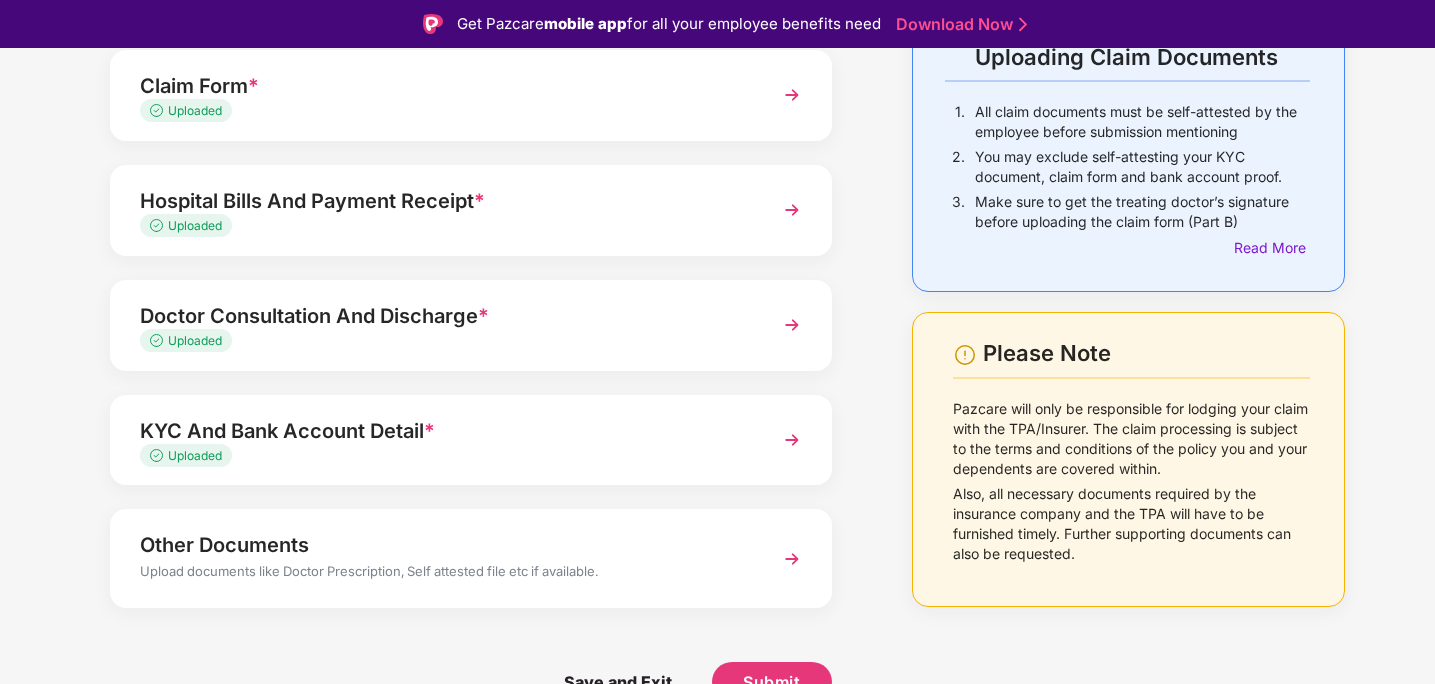 click on "Uploaded" at bounding box center [443, 341] 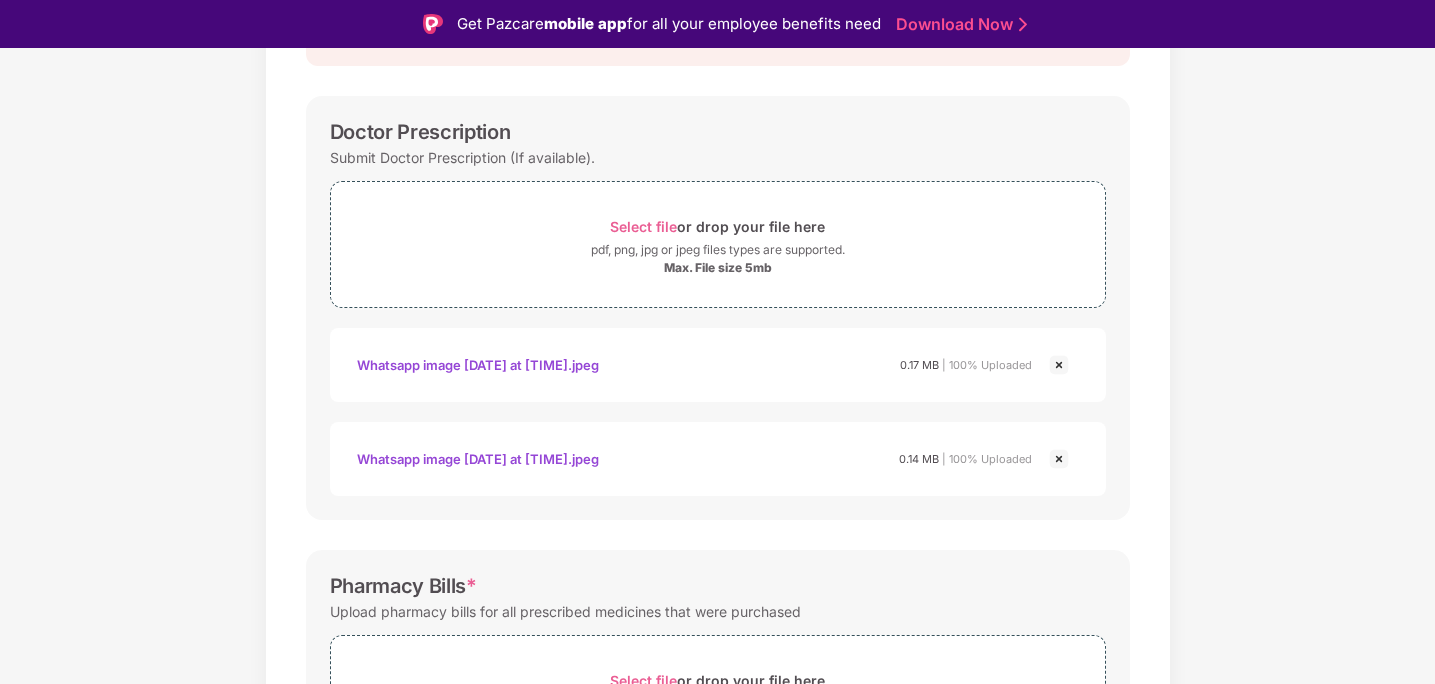 scroll, scrollTop: 0, scrollLeft: 0, axis: both 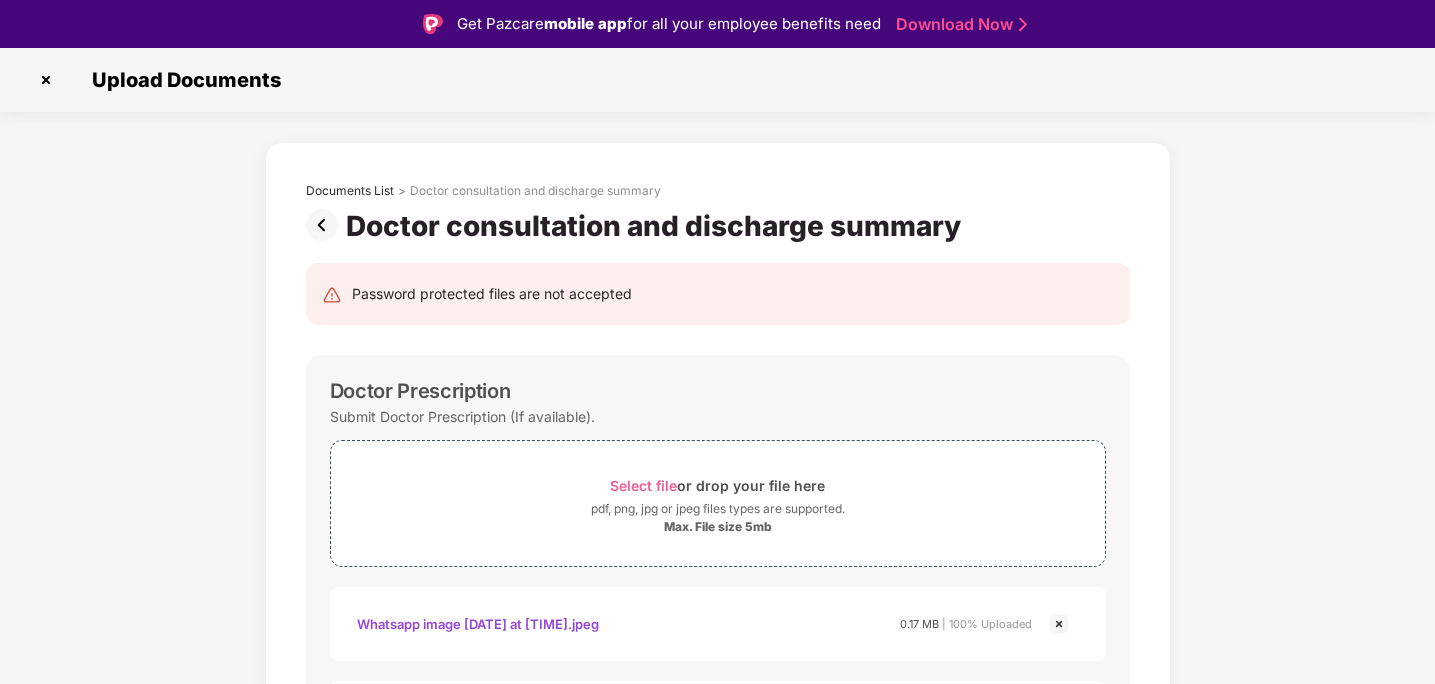 click at bounding box center (326, 225) 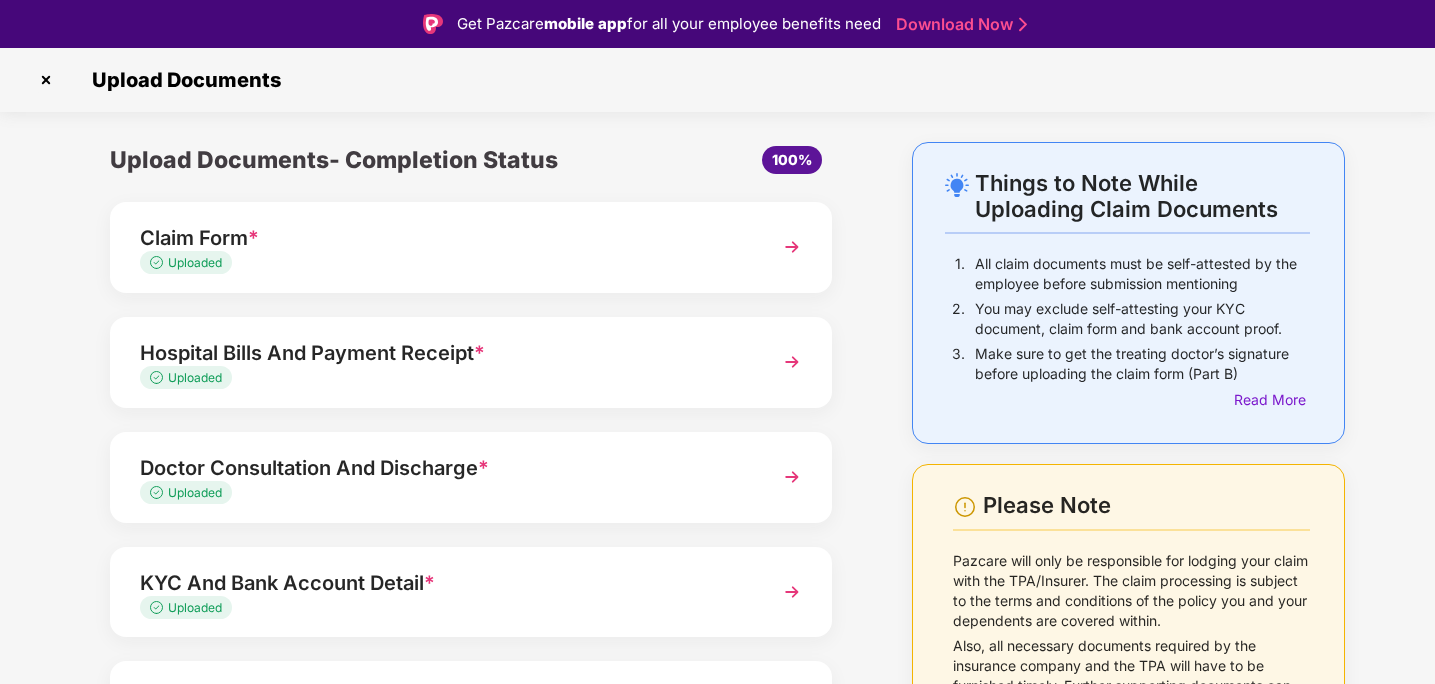 scroll, scrollTop: 152, scrollLeft: 0, axis: vertical 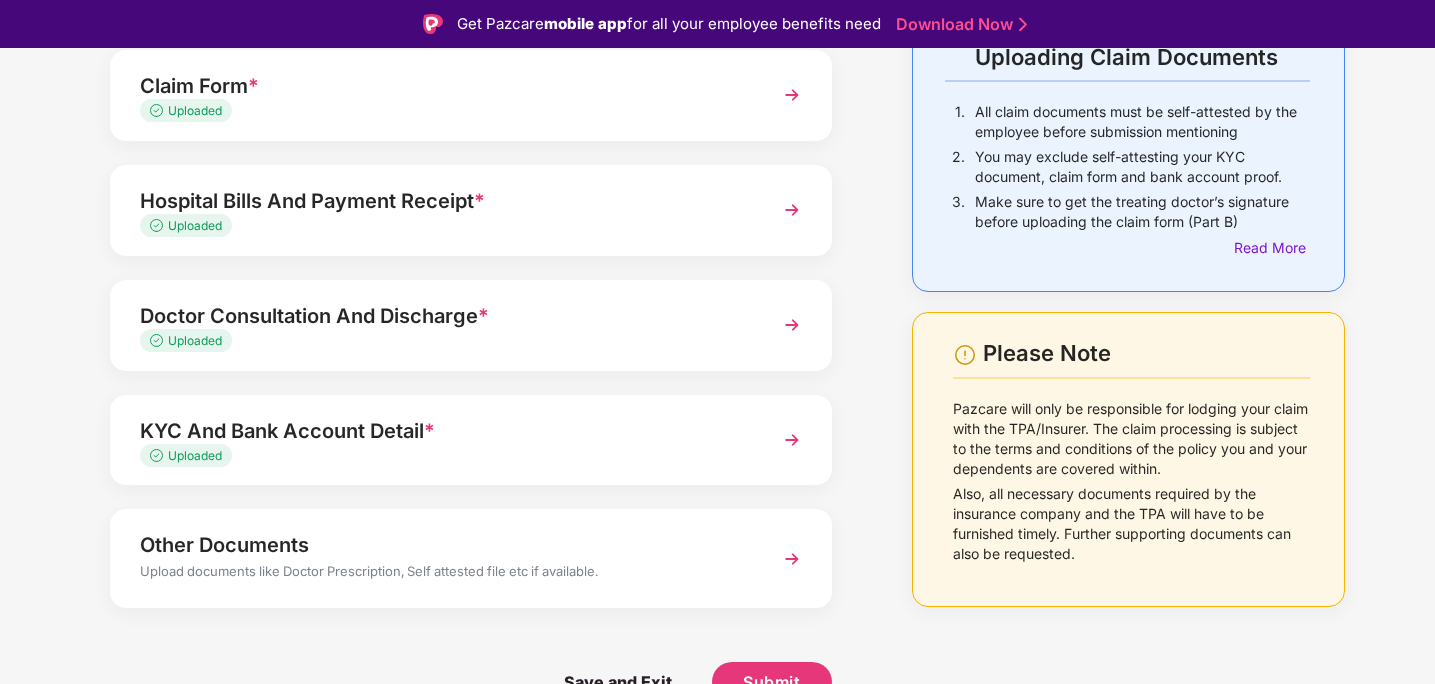 click on "Upload documents like Doctor Prescription, Self attested file etc if available." at bounding box center (443, 574) 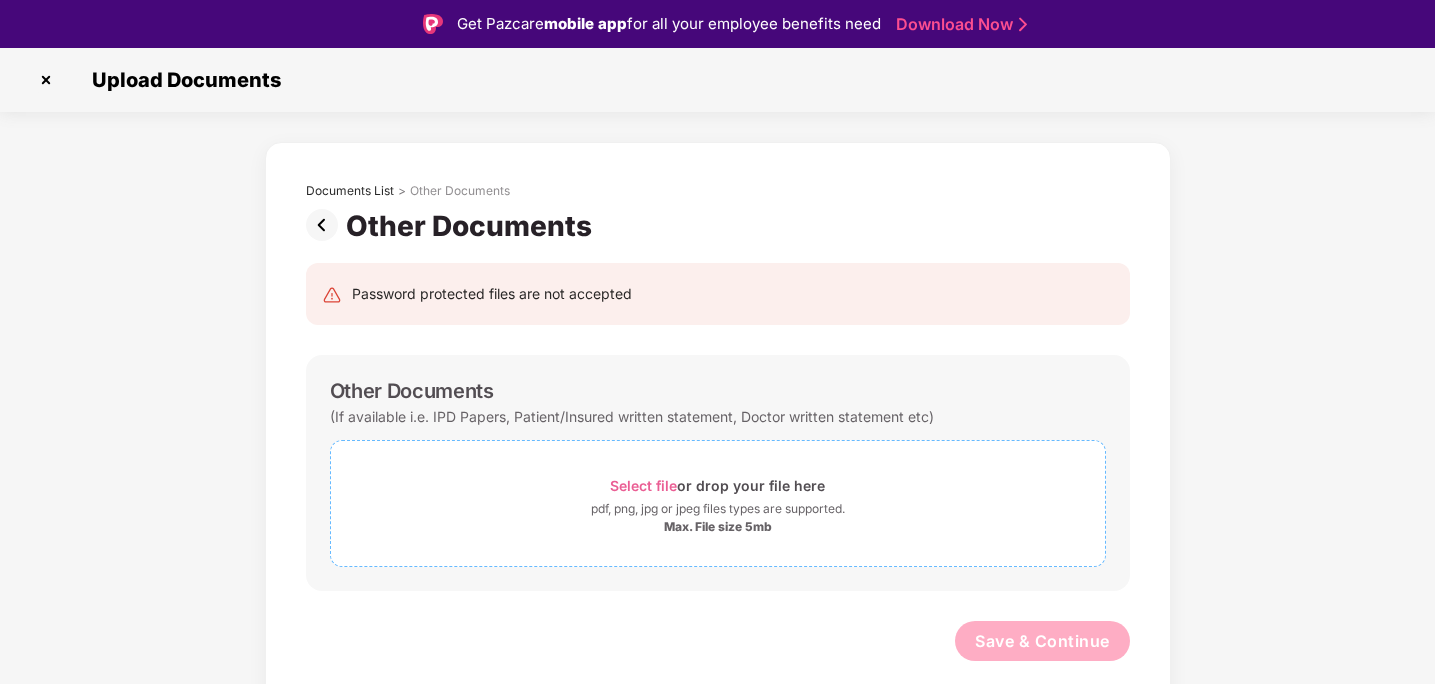 click on "Select file" at bounding box center (643, 485) 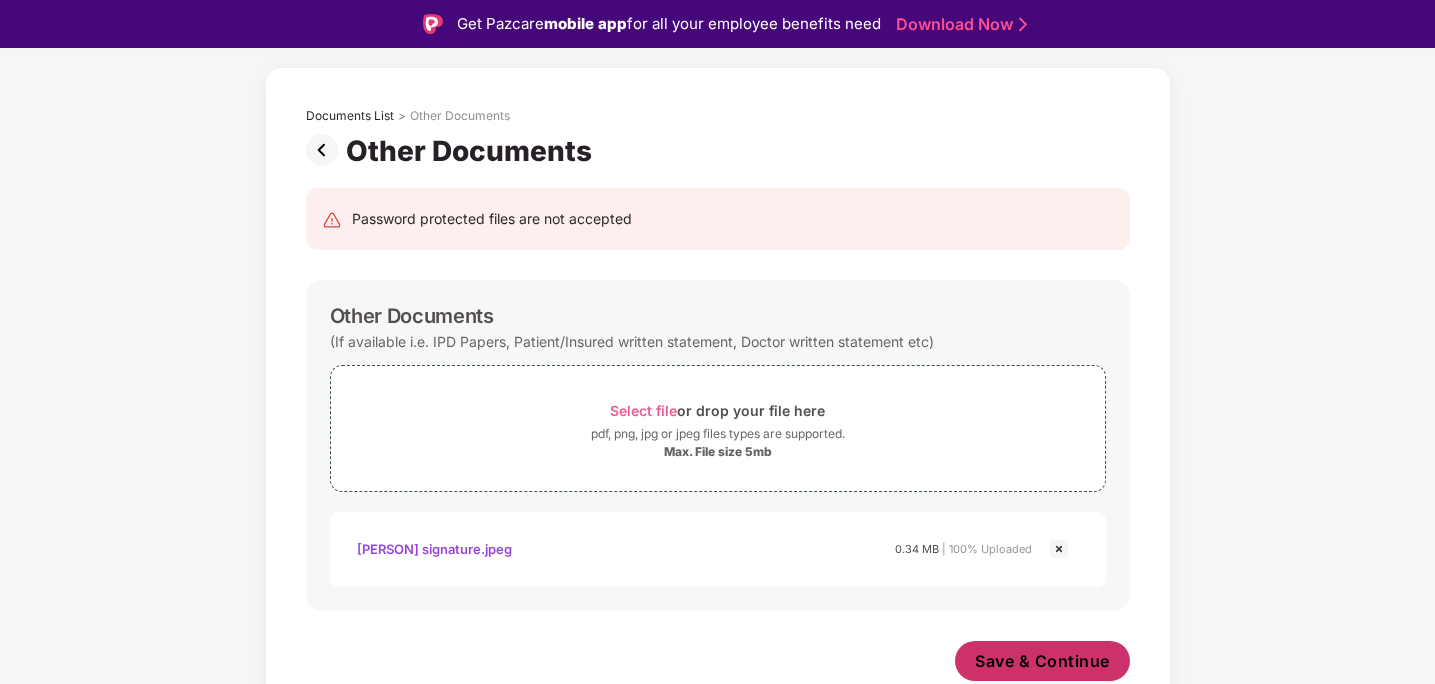 click on "Save & Continue" at bounding box center (1042, 661) 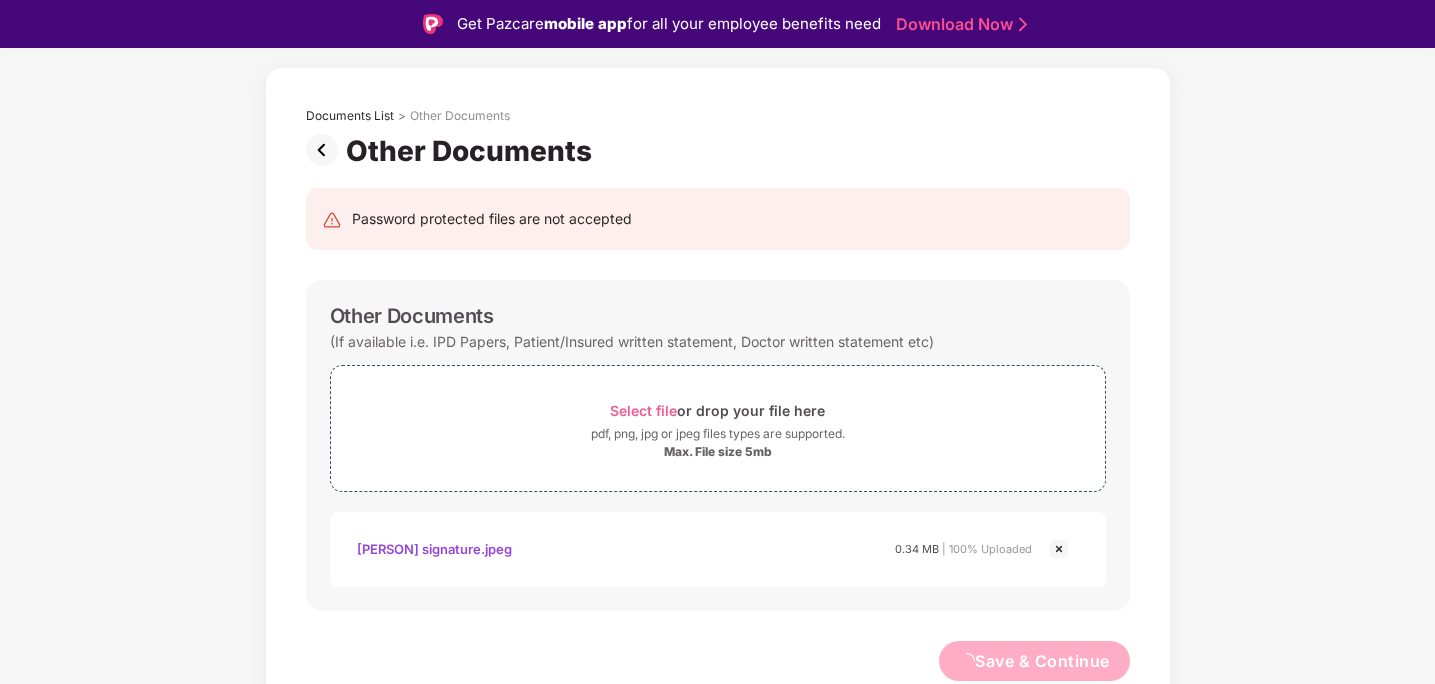scroll, scrollTop: 75, scrollLeft: 0, axis: vertical 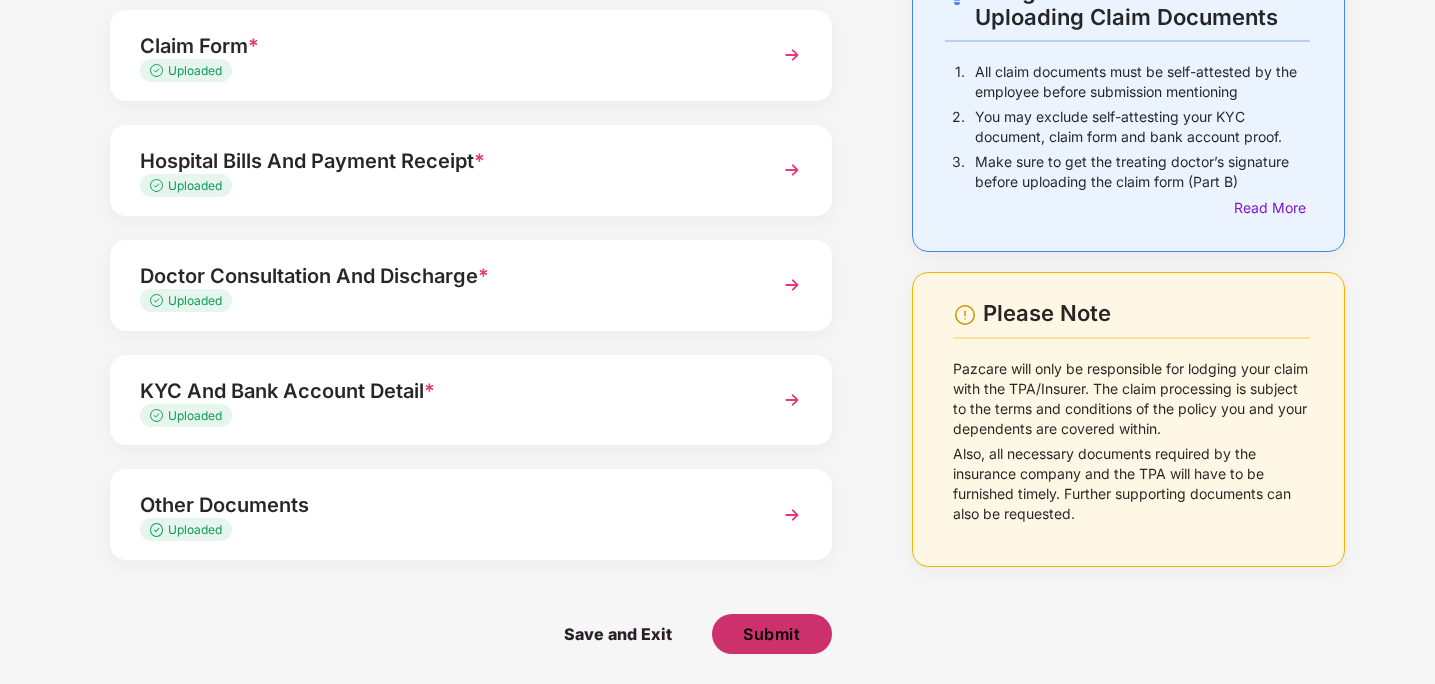 click on "Submit" at bounding box center (771, 634) 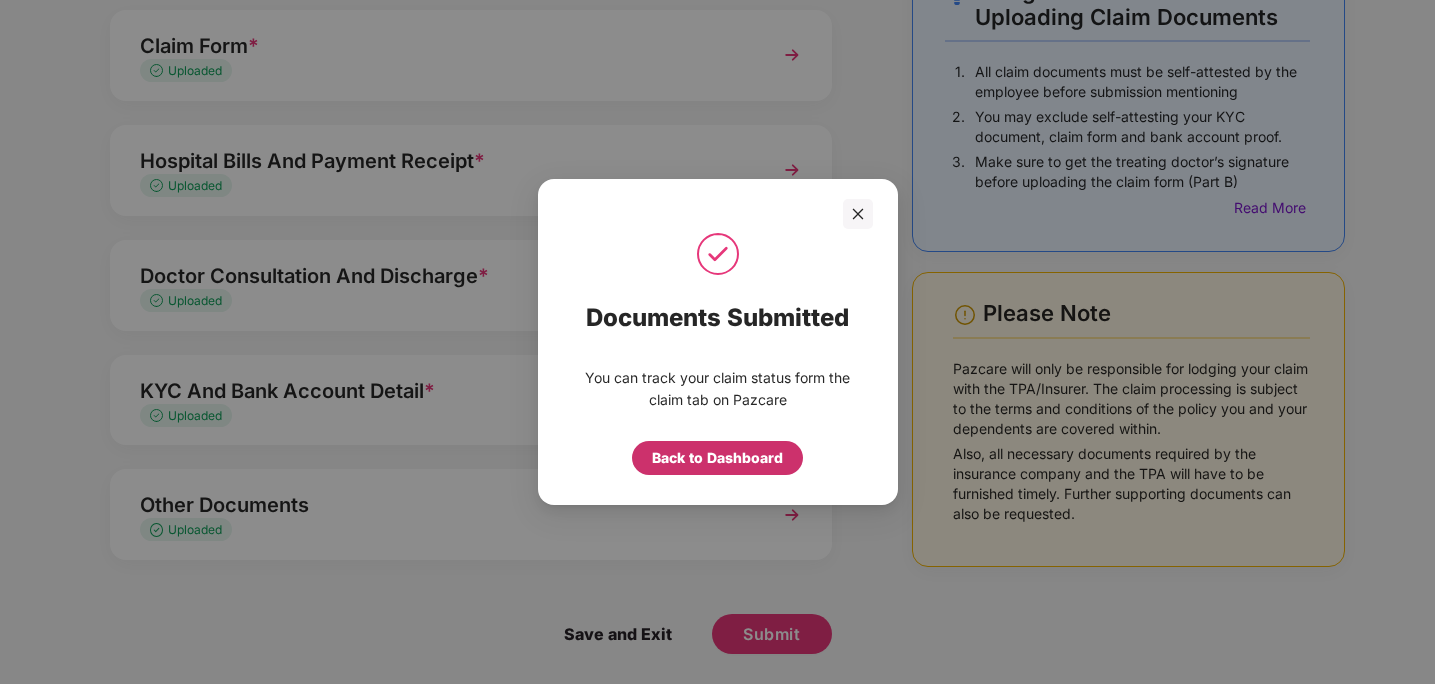 click on "Back to Dashboard" at bounding box center (717, 458) 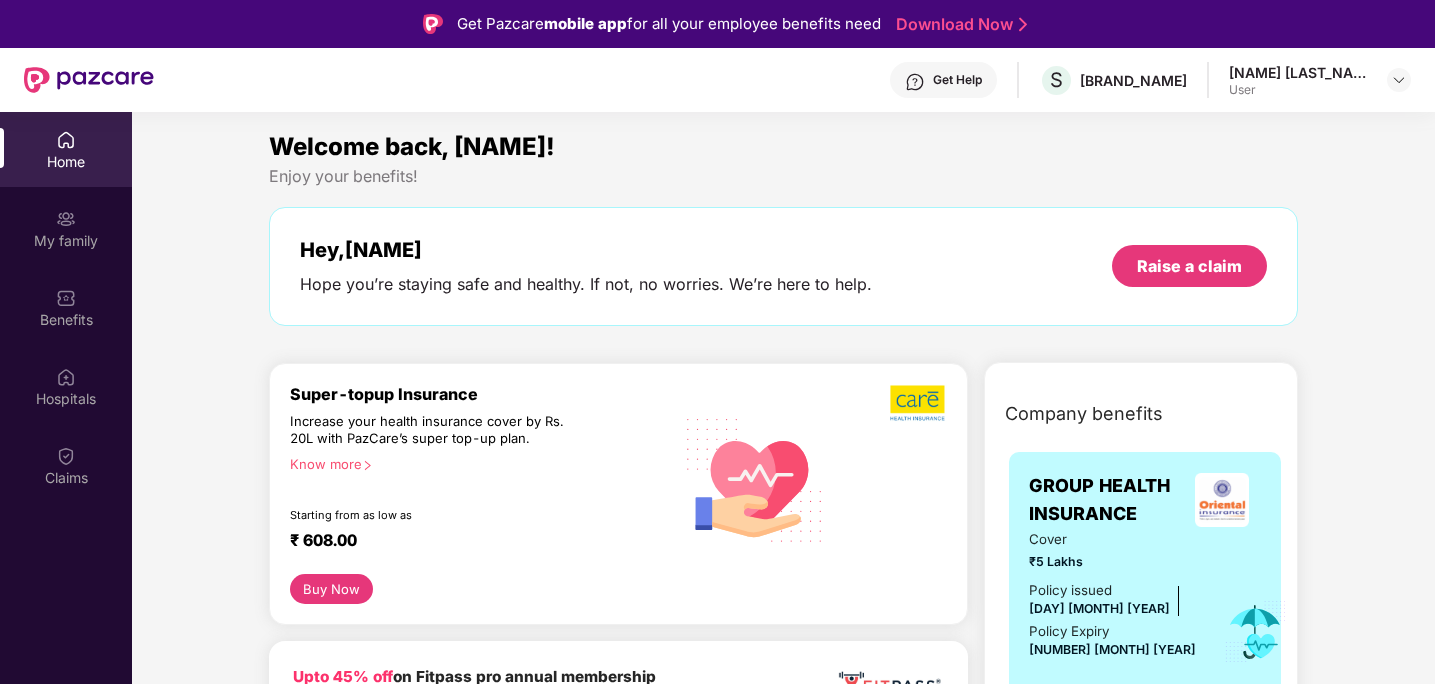 scroll, scrollTop: 0, scrollLeft: 0, axis: both 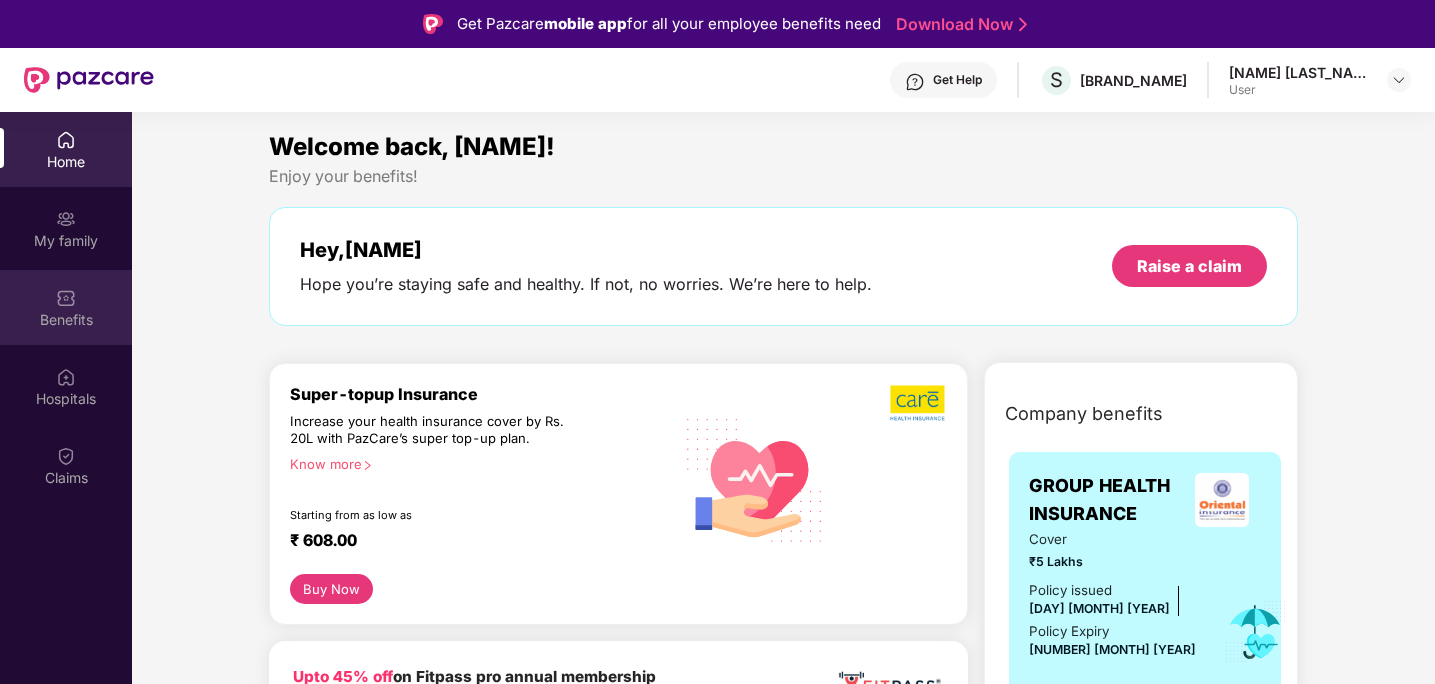 click on "Benefits" at bounding box center [66, 307] 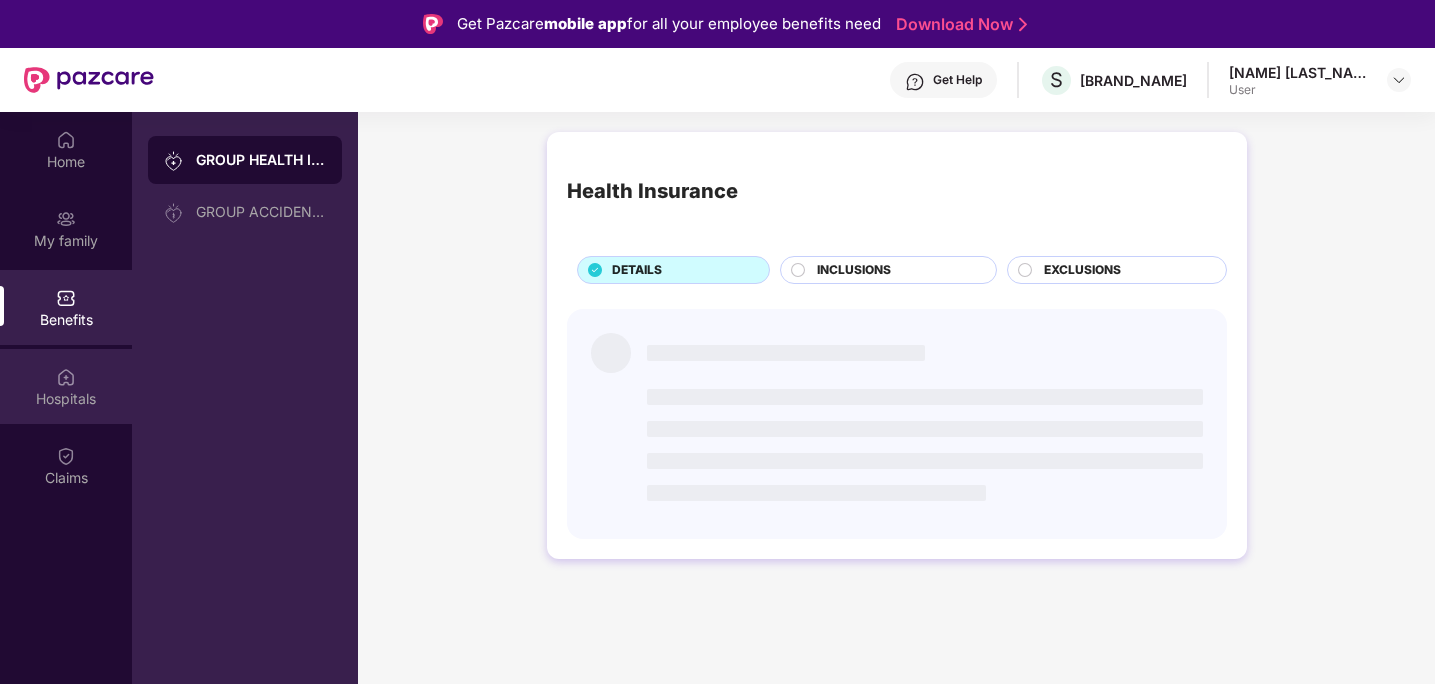 click on "Hospitals" at bounding box center [66, 386] 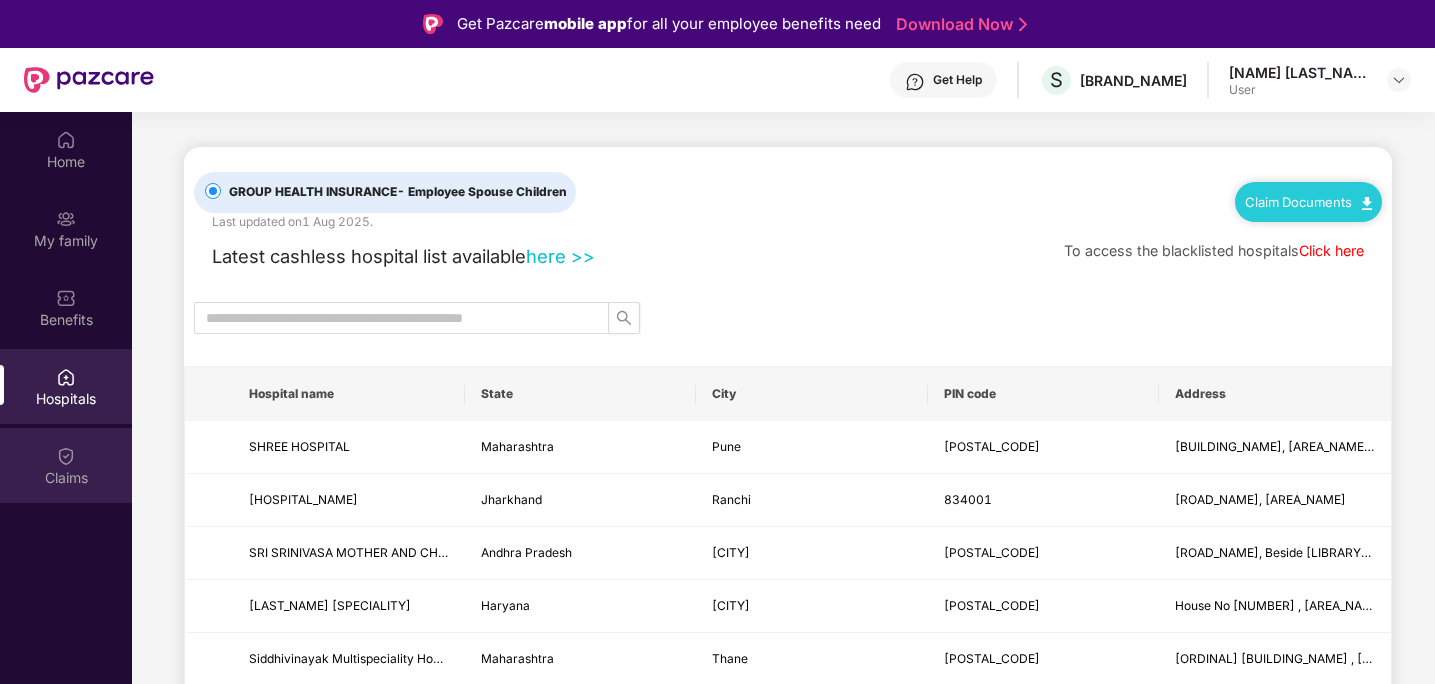 click on "Claims" at bounding box center [66, 478] 